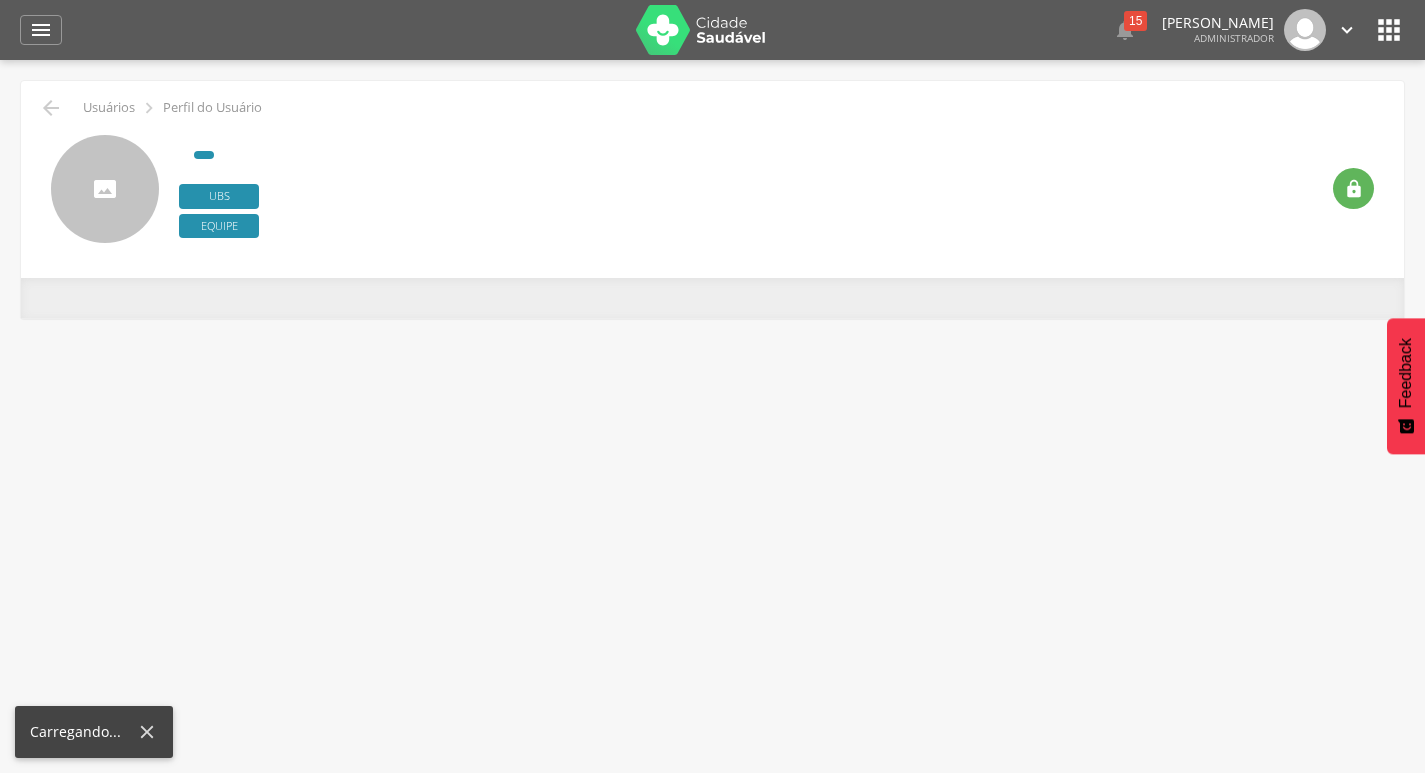 scroll, scrollTop: 0, scrollLeft: 0, axis: both 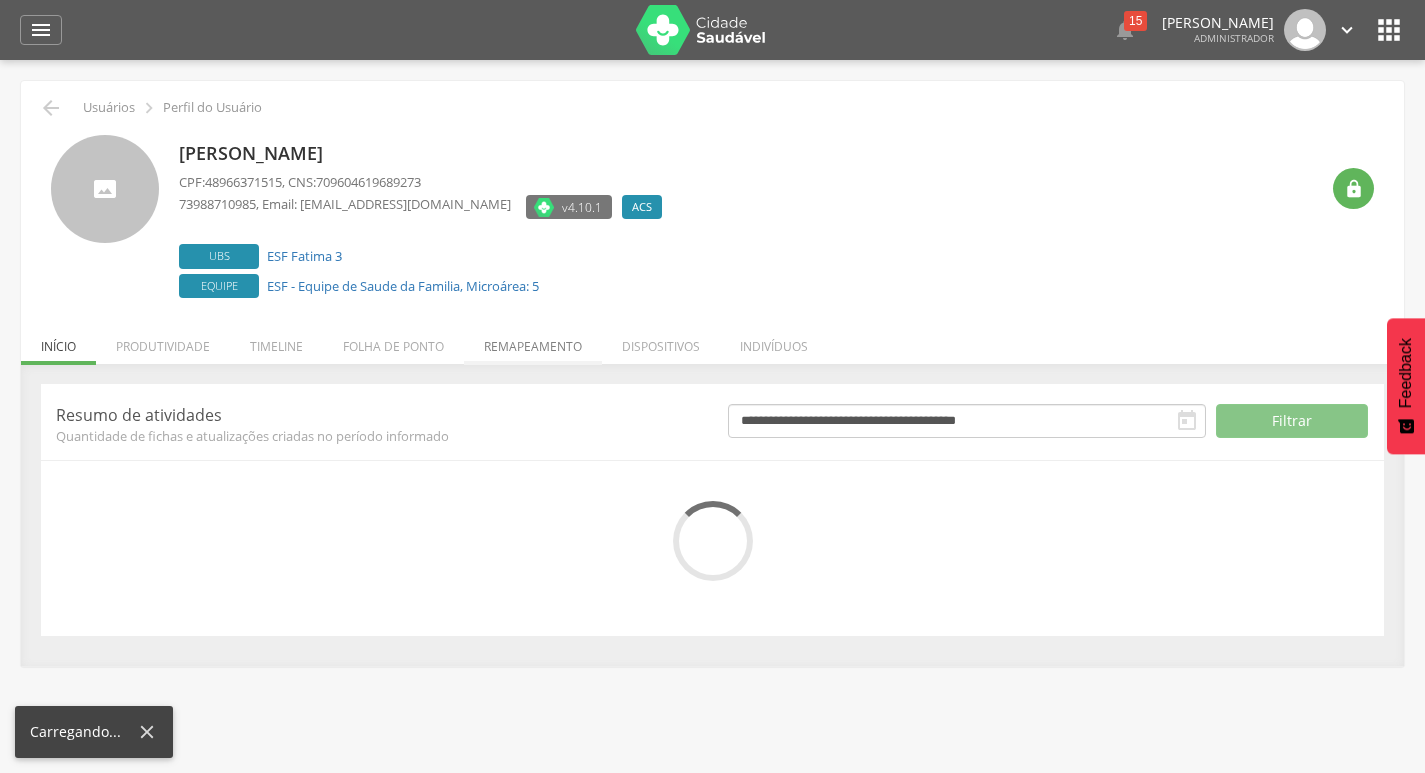 click on "Remapeamento" at bounding box center [533, 341] 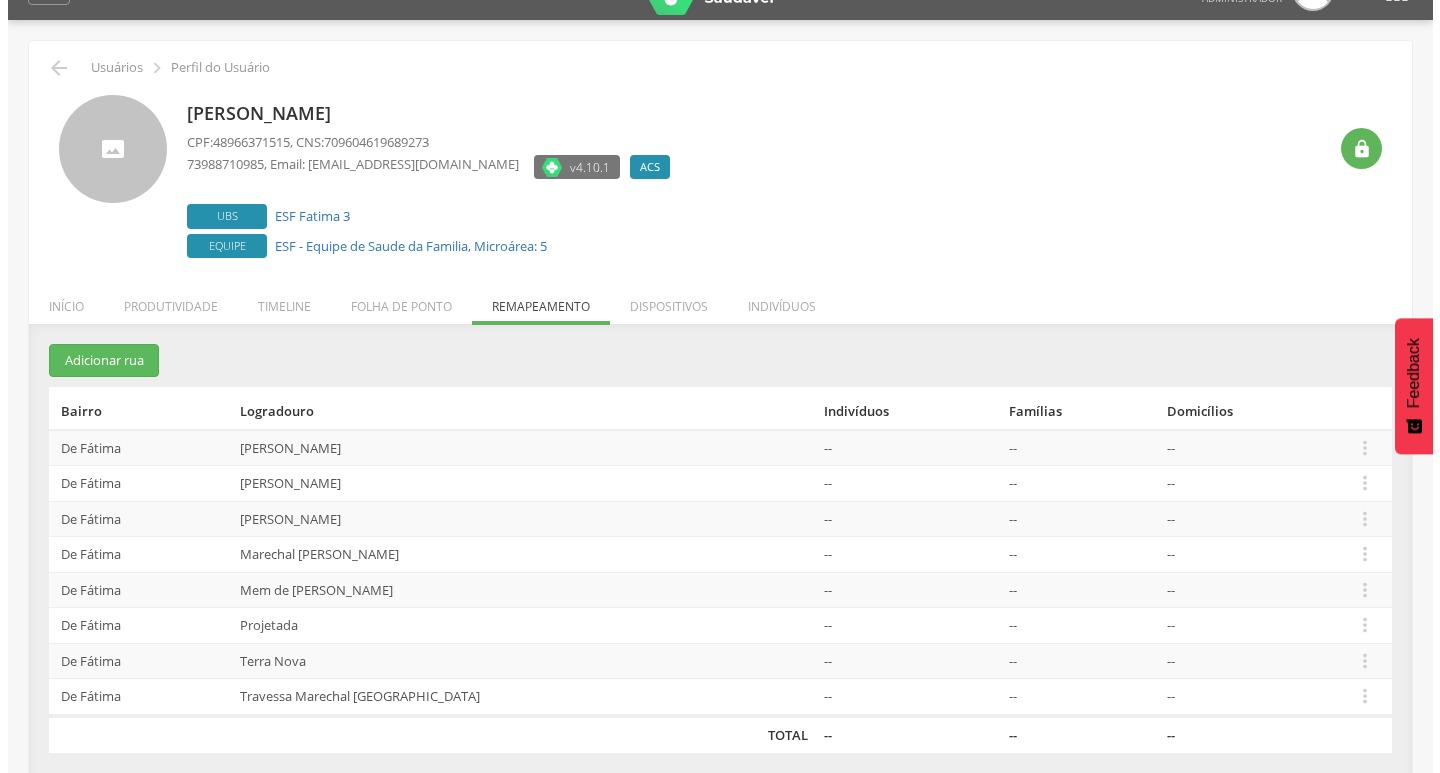 scroll, scrollTop: 60, scrollLeft: 0, axis: vertical 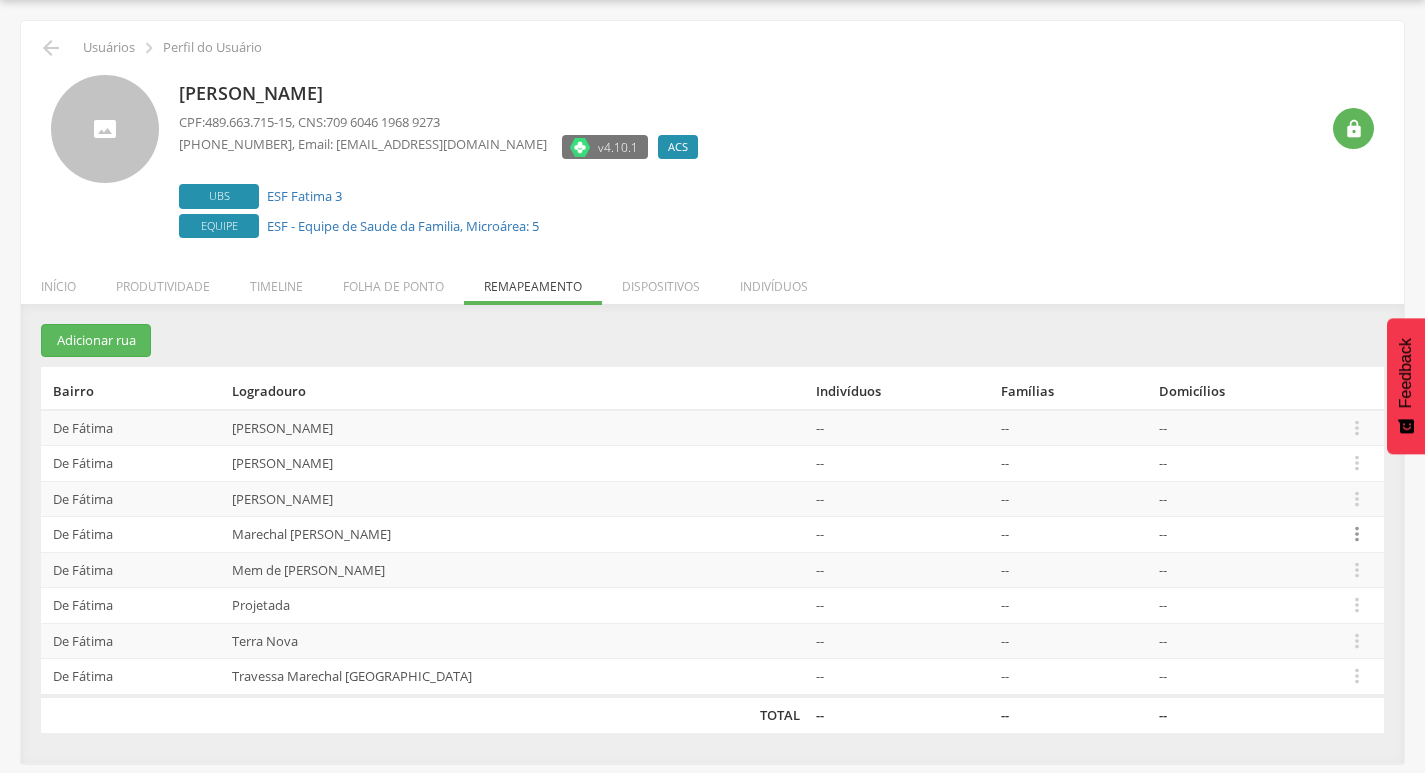 click on "" at bounding box center (1357, 534) 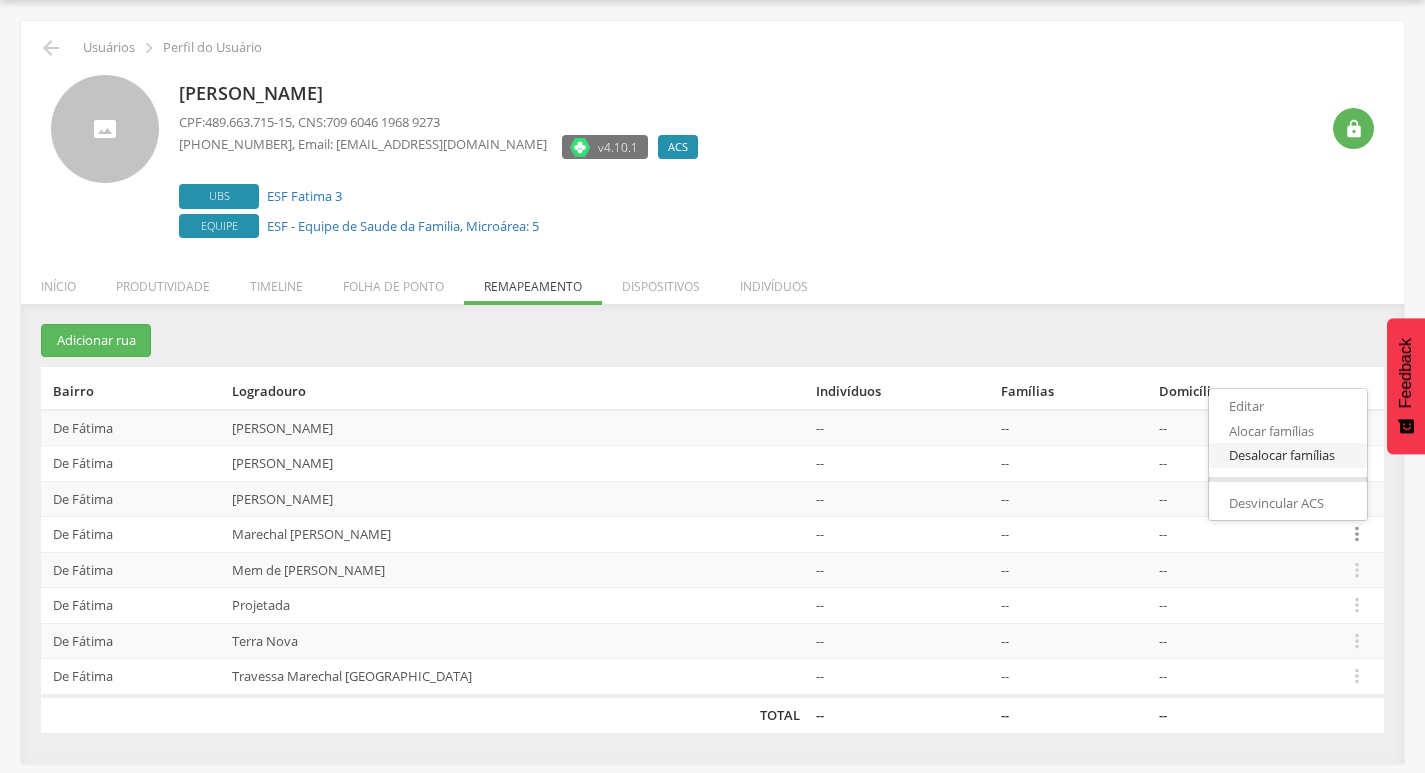 click on "Desalocar famílias" at bounding box center (1288, 455) 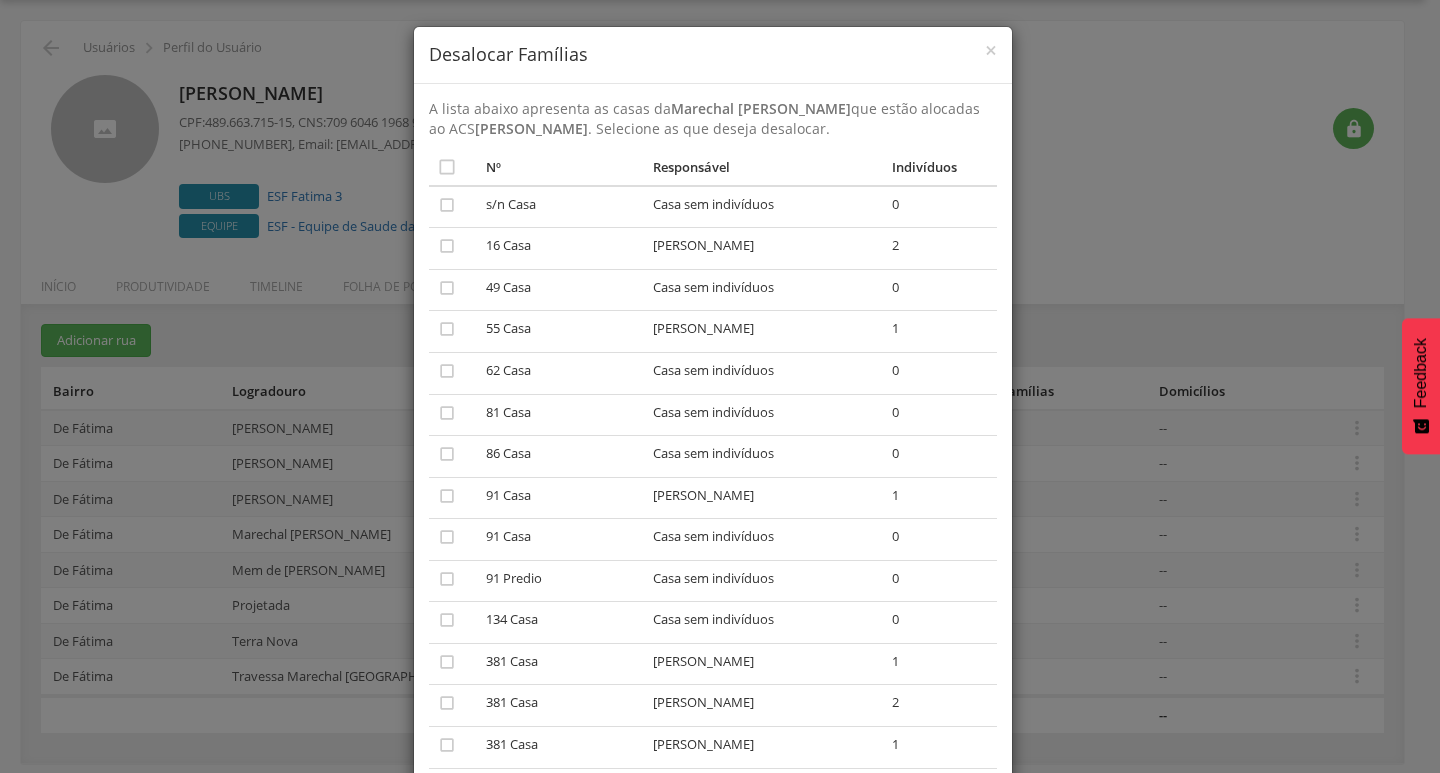 scroll, scrollTop: 0, scrollLeft: 0, axis: both 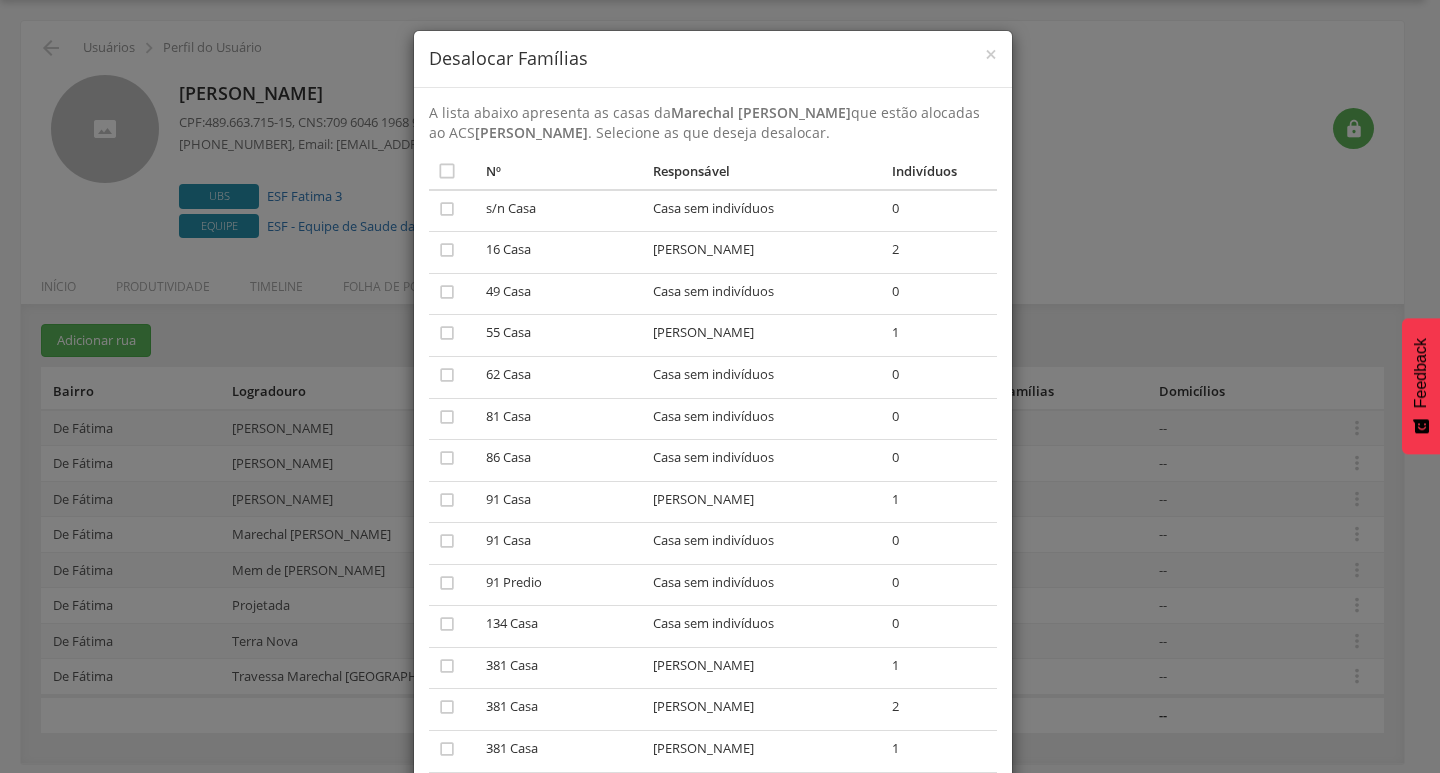 click on "×
Desalocar Famílias
A lista abaixo apresenta as casas da  Marechal Cândido Rondon  que estão alocadas ao ACS  Marineide Souza Tavares . Selecione as que deseja desalocar.

Nº
Responsável
Indivíduos
Último ACS
 s/n Casa Casa sem indivíduos 0  16 Casa Alice Agatta Souza Silva 2  49 Casa Casa sem indivíduos 0  55 Casa Jose Maria Alves Moreira 1  62 Casa Casa sem indivíduos 0  81 Casa Casa sem indivíduos 0  86 Casa Casa sem indivíduos 0  91 Casa Marcos Aurelio Bispo dos Santos 1  91 Casa Casa sem indivíduos 0  91 Predio Casa sem indivíduos 0  134 Casa Casa sem indivíduos 0  381 Casa Valdomiro Onofre de Souza 1  381 Casa Vagner Barros de Souza 2  381 Casa Valdomiro Onofre de Souza 1  458 Casa Chistiano Manta de Carvalho Barreto 5  468 Domicilio Jaqueline Ribeiro Almeida 1  475 Casa Risonete Onofre Moreira 2  1" at bounding box center [720, 386] 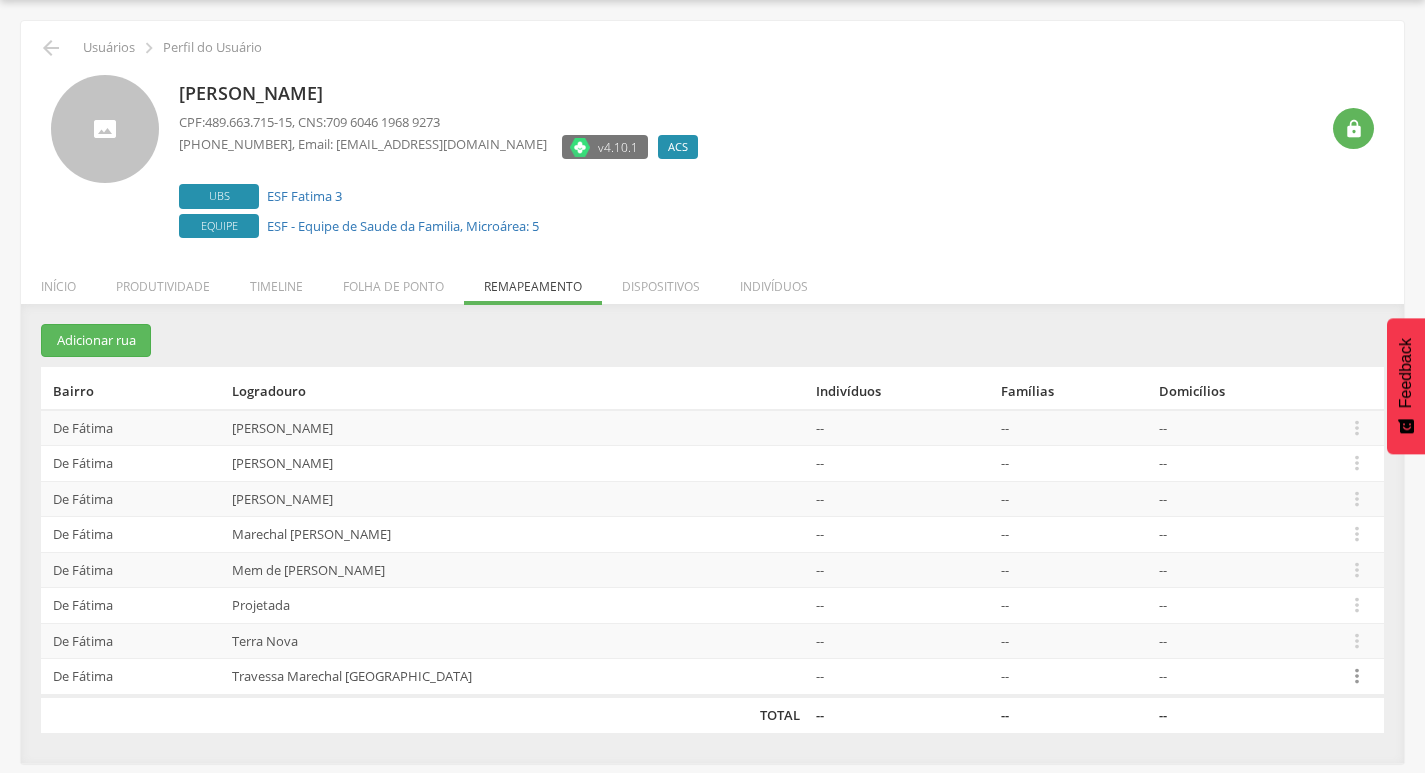 click on "" at bounding box center (1357, 676) 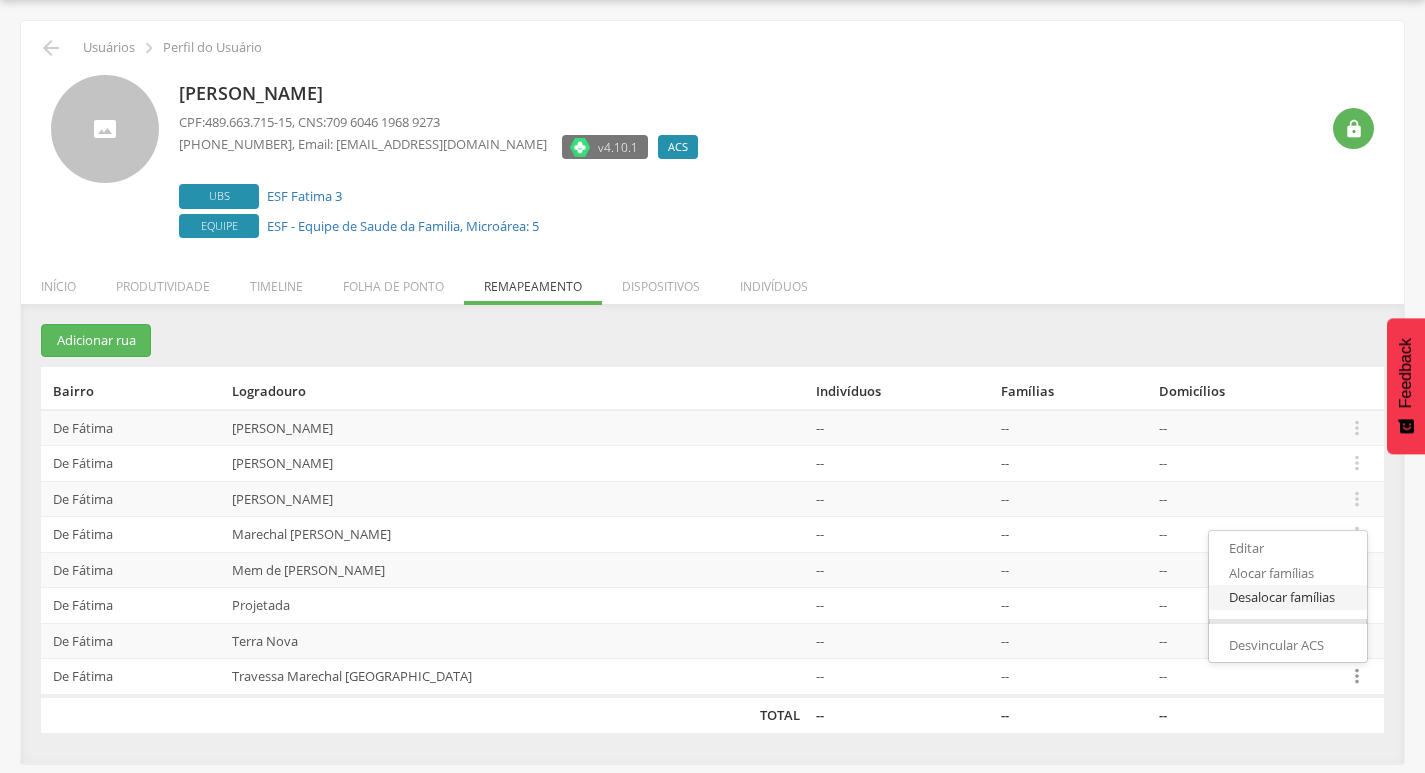 click on "Desalocar famílias" at bounding box center [1288, 597] 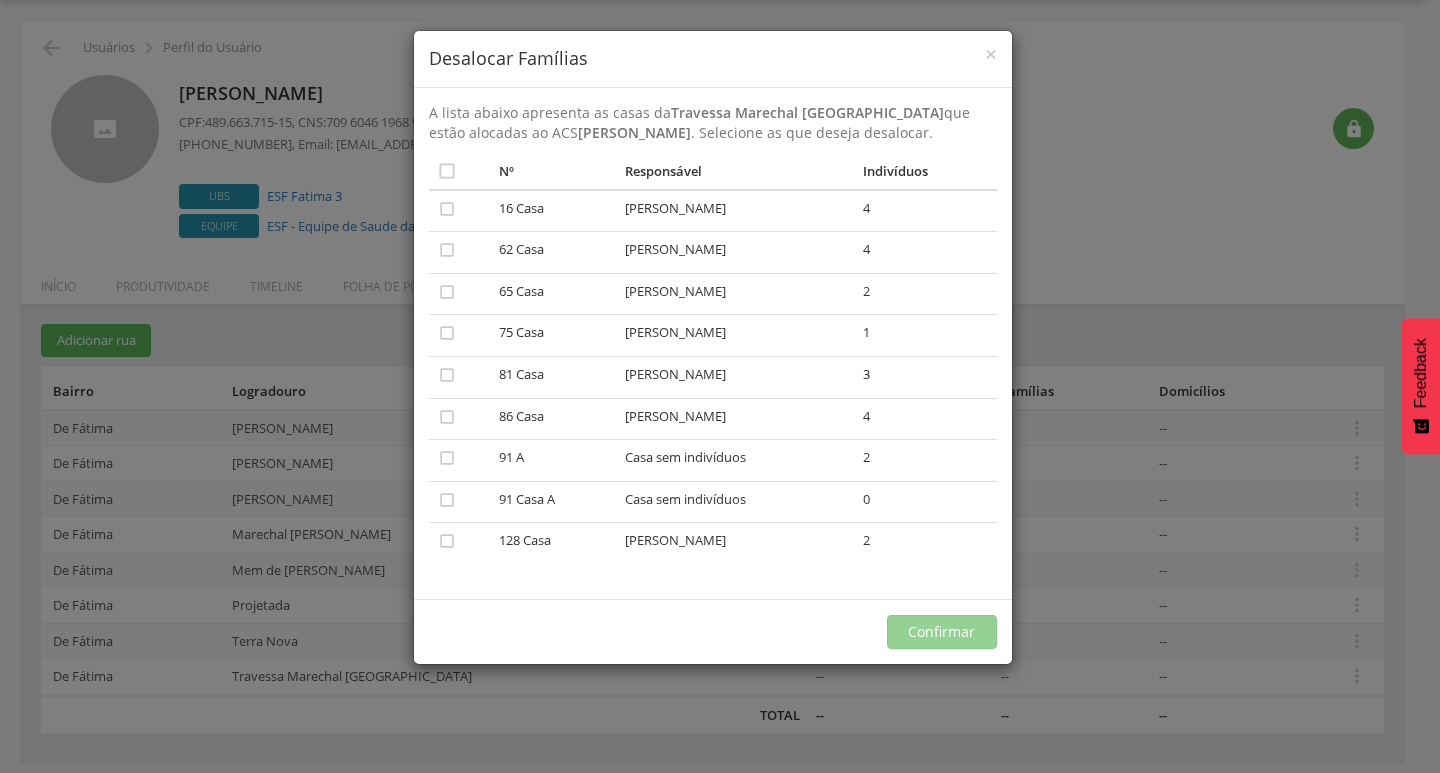 click on "×
Desalocar Famílias
A lista abaixo apresenta as casas da  Travessa Marechal Candido Rondon  que estão alocadas ao ACS  Marineide Souza Tavares . Selecione as que deseja desalocar.

Nº
Responsável
Indivíduos
Último ACS
 16 Casa Alice Agatta Souza Silva 4  62 Casa Lamarcio Rodrigues Viana 4  65 Casa Rafaela Matos Santos 2  75 Casa Fernanda Macedo Bonatto 1  81 Casa Elizangela Ribeiro dos Santos 3  86 Casa Barbara Maria dos Santos Moreira 4  91 A Casa sem indivíduos 2  91 Casa A Casa sem indivíduos 0  128 Casa Anelita dos Santos Amorim 2
Não existe nenhuma família associada a este ACS
Confirmar" at bounding box center (720, 386) 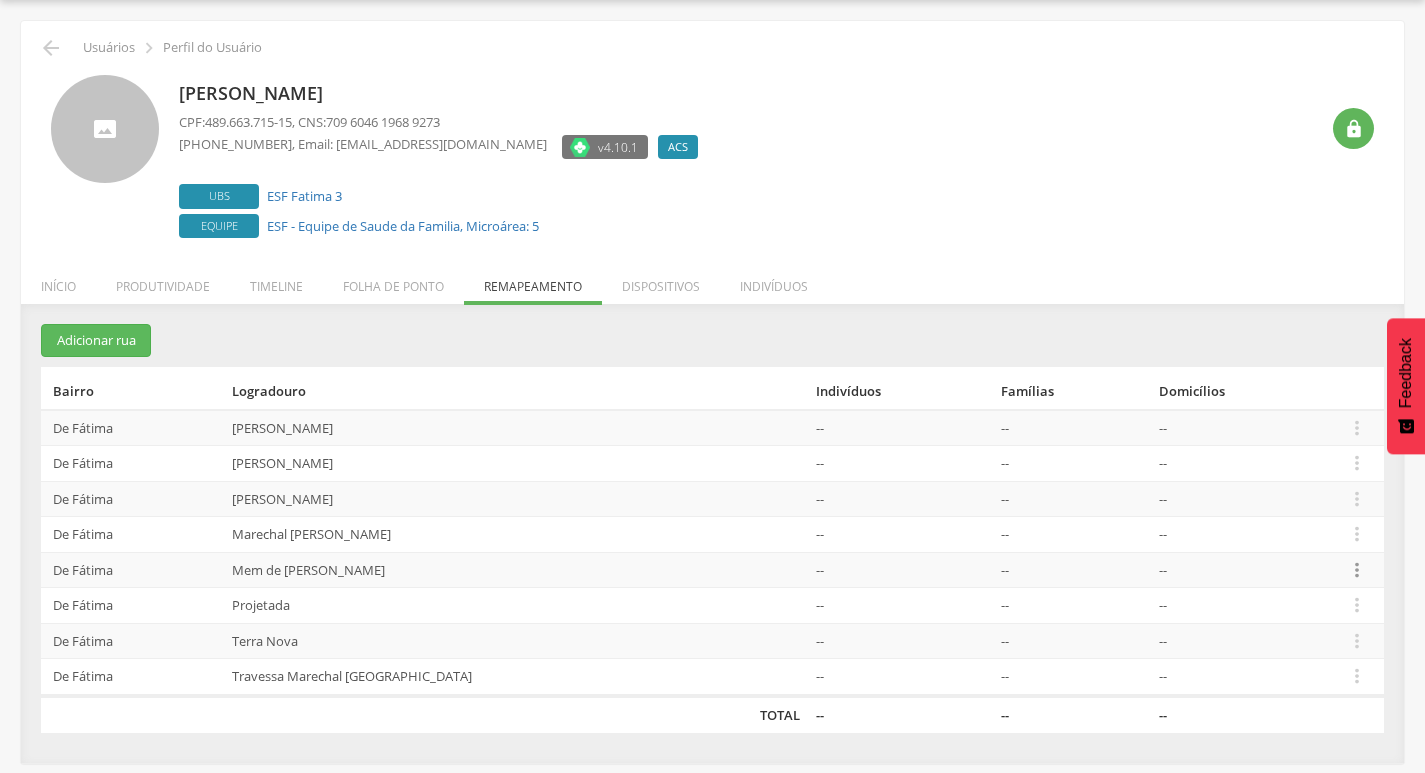 click on "" at bounding box center (1357, 570) 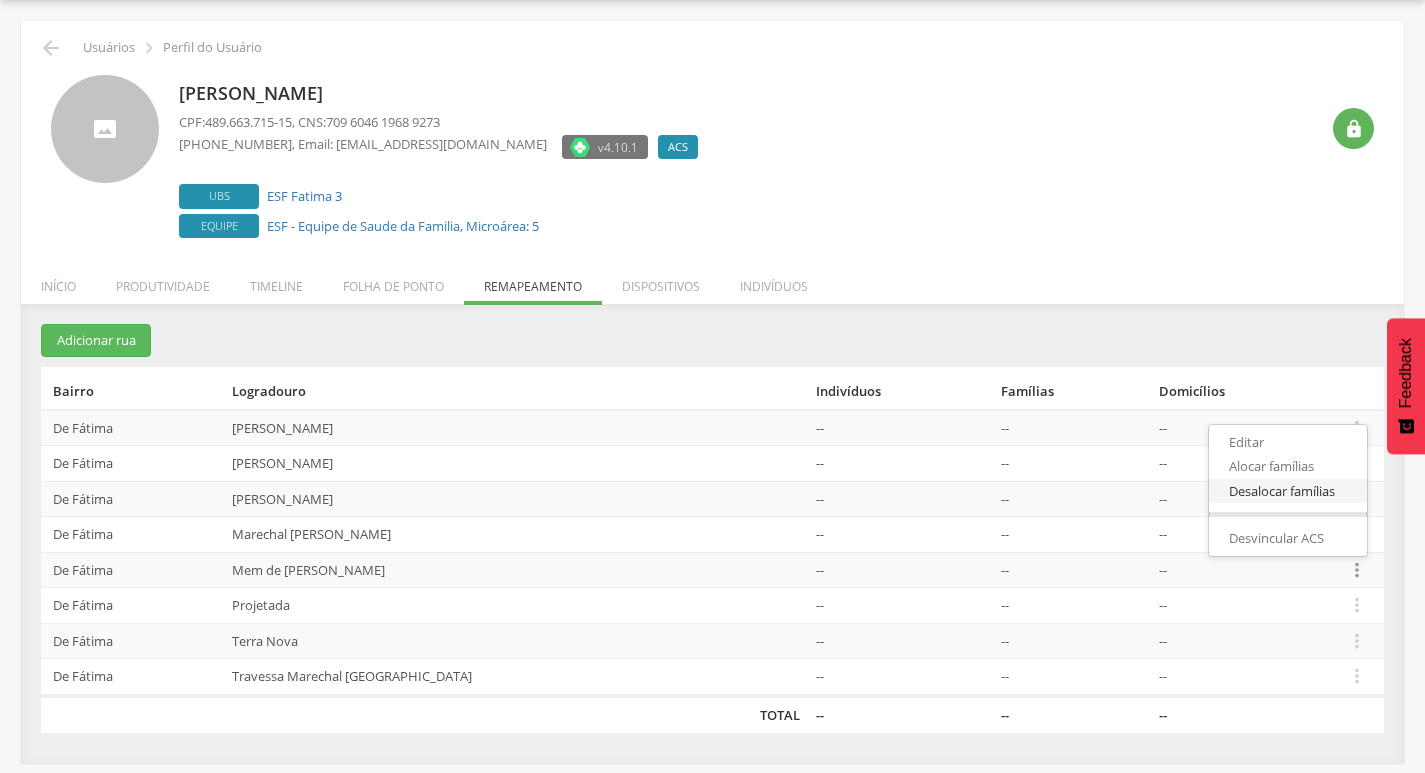 click on "Desalocar famílias" at bounding box center (1288, 491) 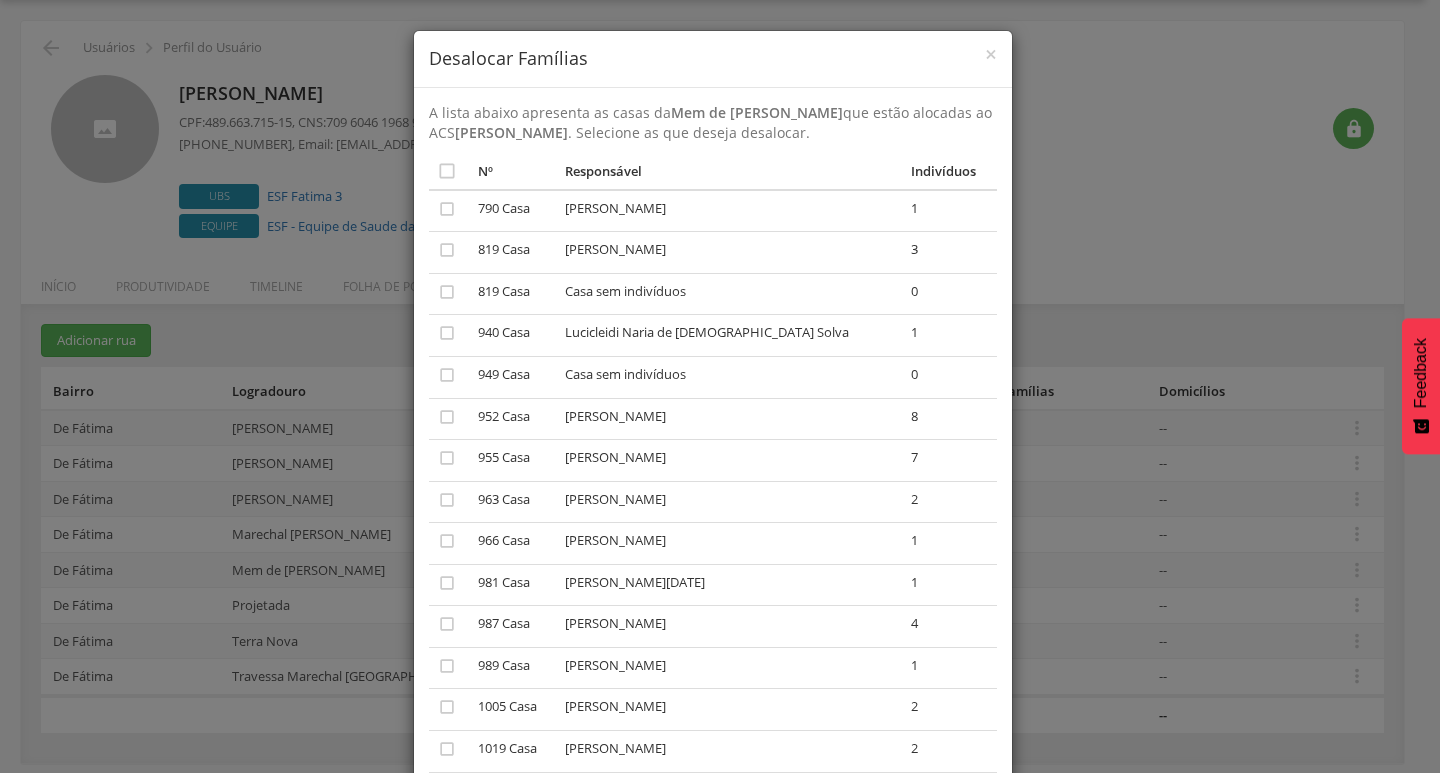click on "×
Desalocar Famílias
A lista abaixo apresenta as casas da  Mem de Sá  que estão alocadas ao ACS  Marineide Souza Tavares . Selecione as que deseja desalocar.

Nº
Responsável
Indivíduos
Último ACS
 790 Casa Antonia Santos da Silva 1  819 Casa Leila da Silva Ramos 3  819 Casa Casa sem indivíduos 0  940 Casa Lucicleidi Naria de Jesusda Solva 1  949 Casa Casa sem indivíduos 0  952 Casa Miriana Campos da Silva 8  955 Casa Isael Jose Goncalves 7  963 Casa Joao Carneiro Lima 2  966 Casa Domingos Antunes dos Santos 1  981 Casa Vera Lucia dos Santos 1  987 Casa Elisangela da Silva Pereira 4  989 Casa Maria Celia Campos da Silva 1  1005 Casa Gisele da Silva Lima 2  1019 Casa Ediflancia de Oliveira 2  1029 Casa Casa sem indivíduos 0  1035 Casa Adenilson Conceicao Vieira 1  1037 Casa Franciele Costa dos Santos 8  1039 Casa" at bounding box center (720, 386) 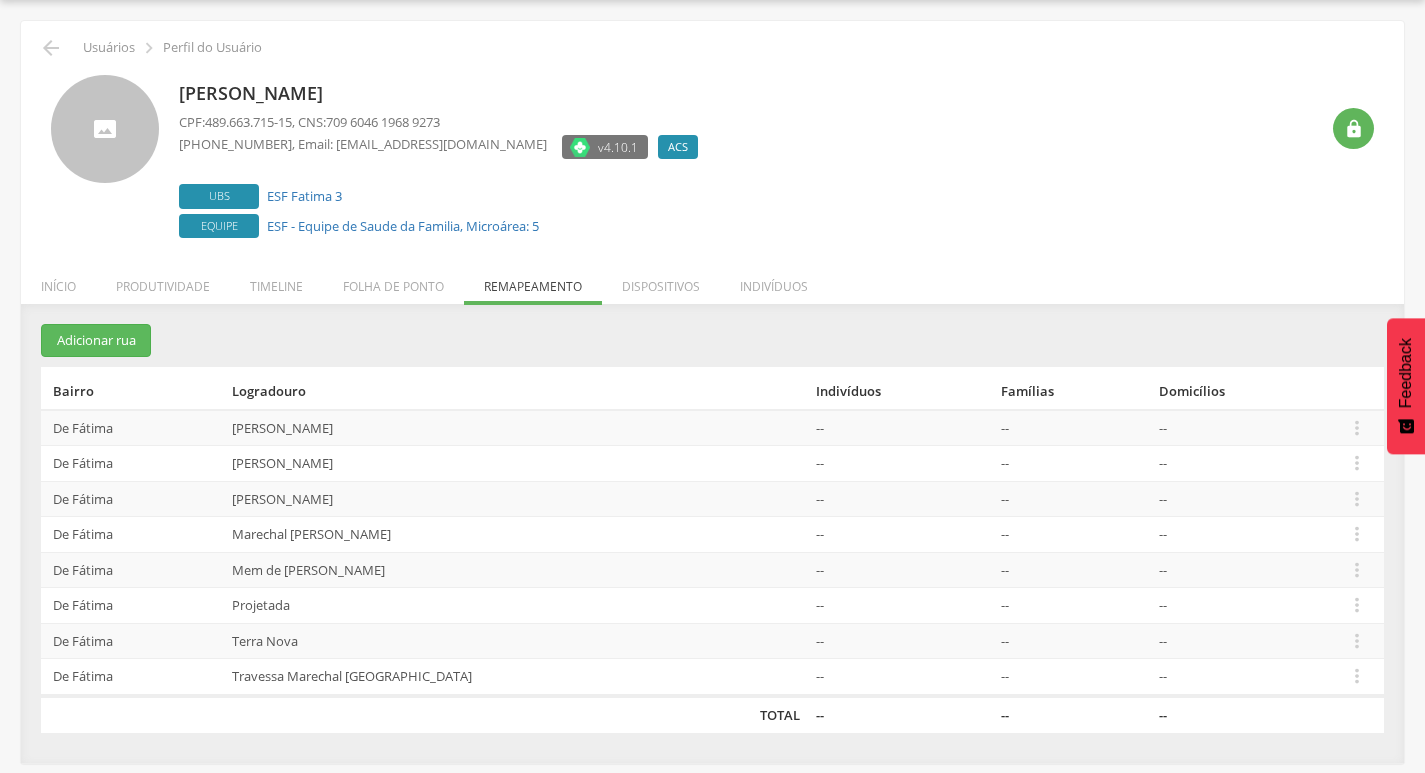 click on " Editar Alocar famílias Desalocar famílias Desvincular ACS" at bounding box center [1361, 535] 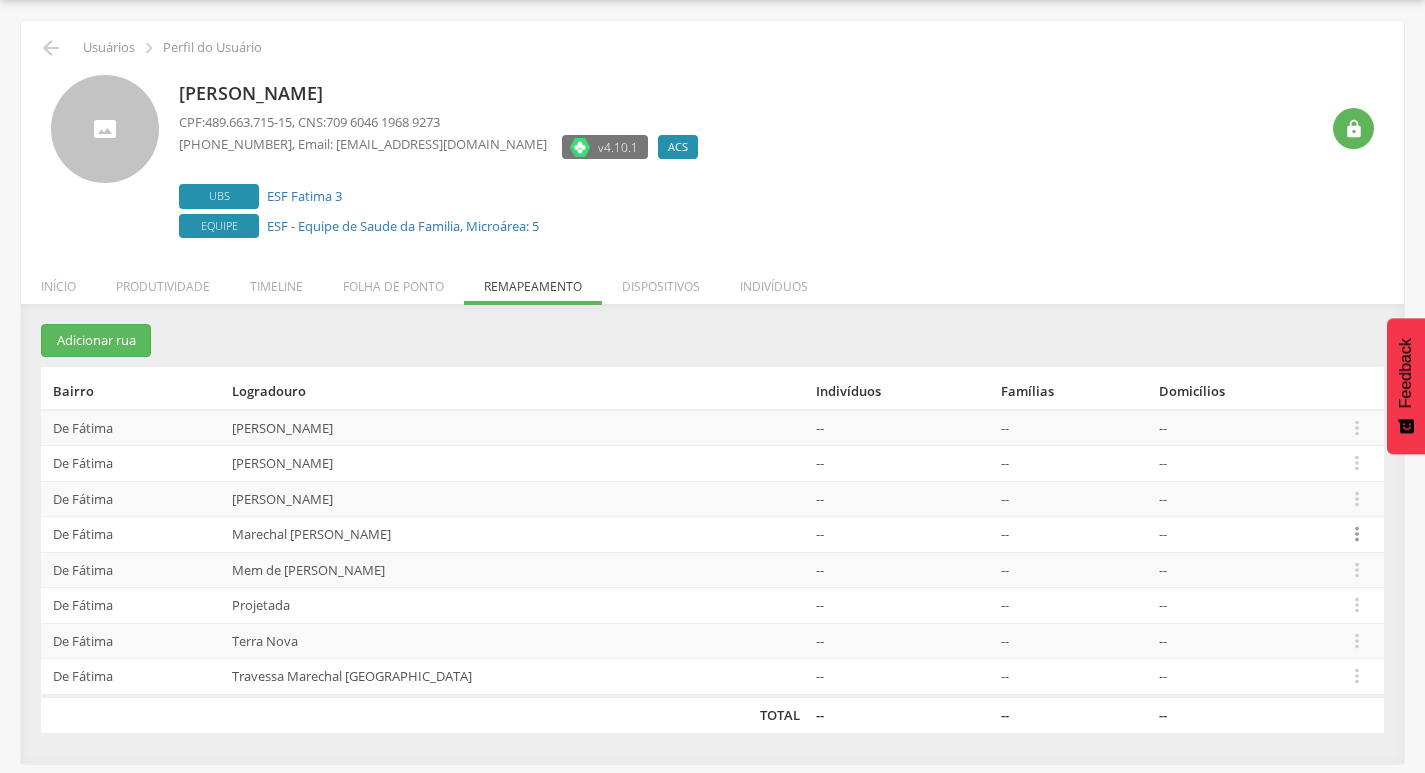 click on "" at bounding box center [1357, 534] 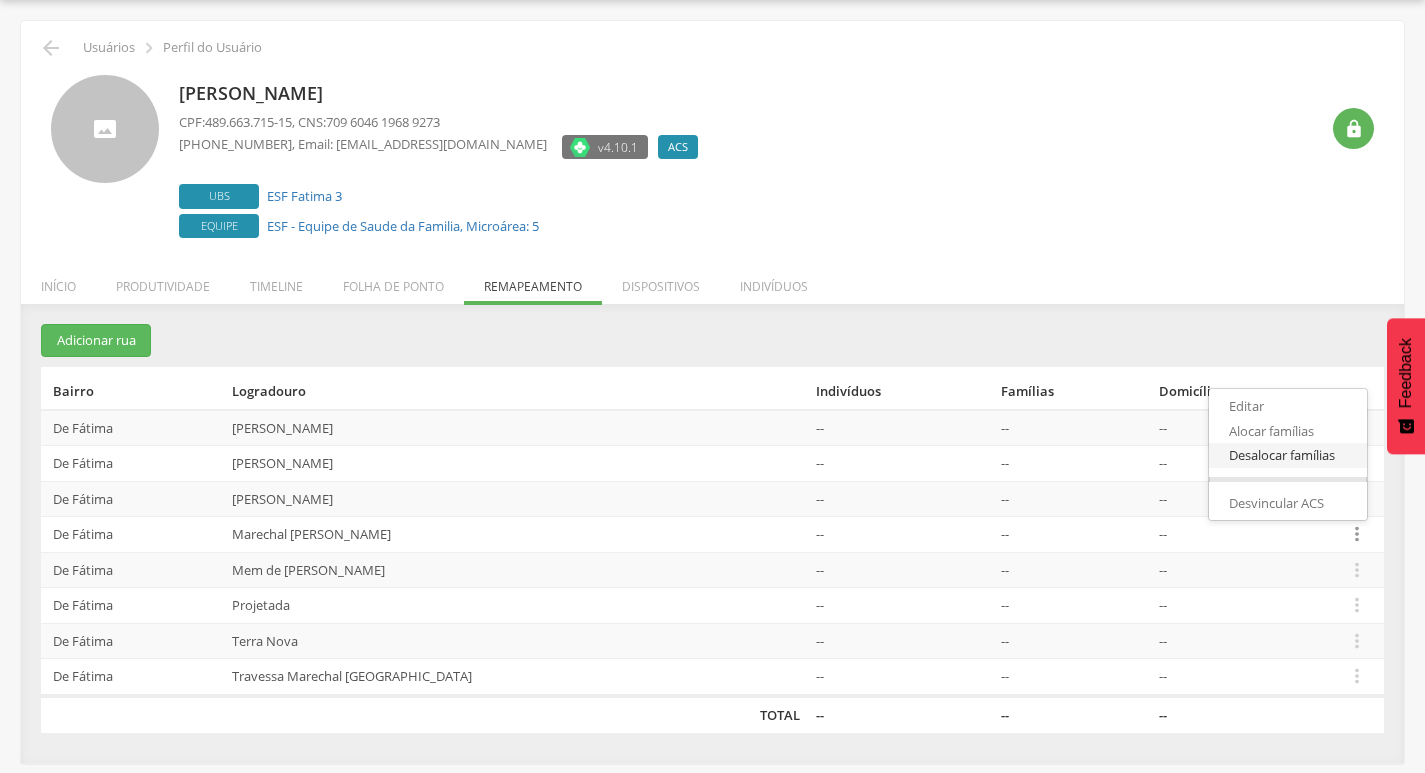click on "Desalocar famílias" at bounding box center [1288, 455] 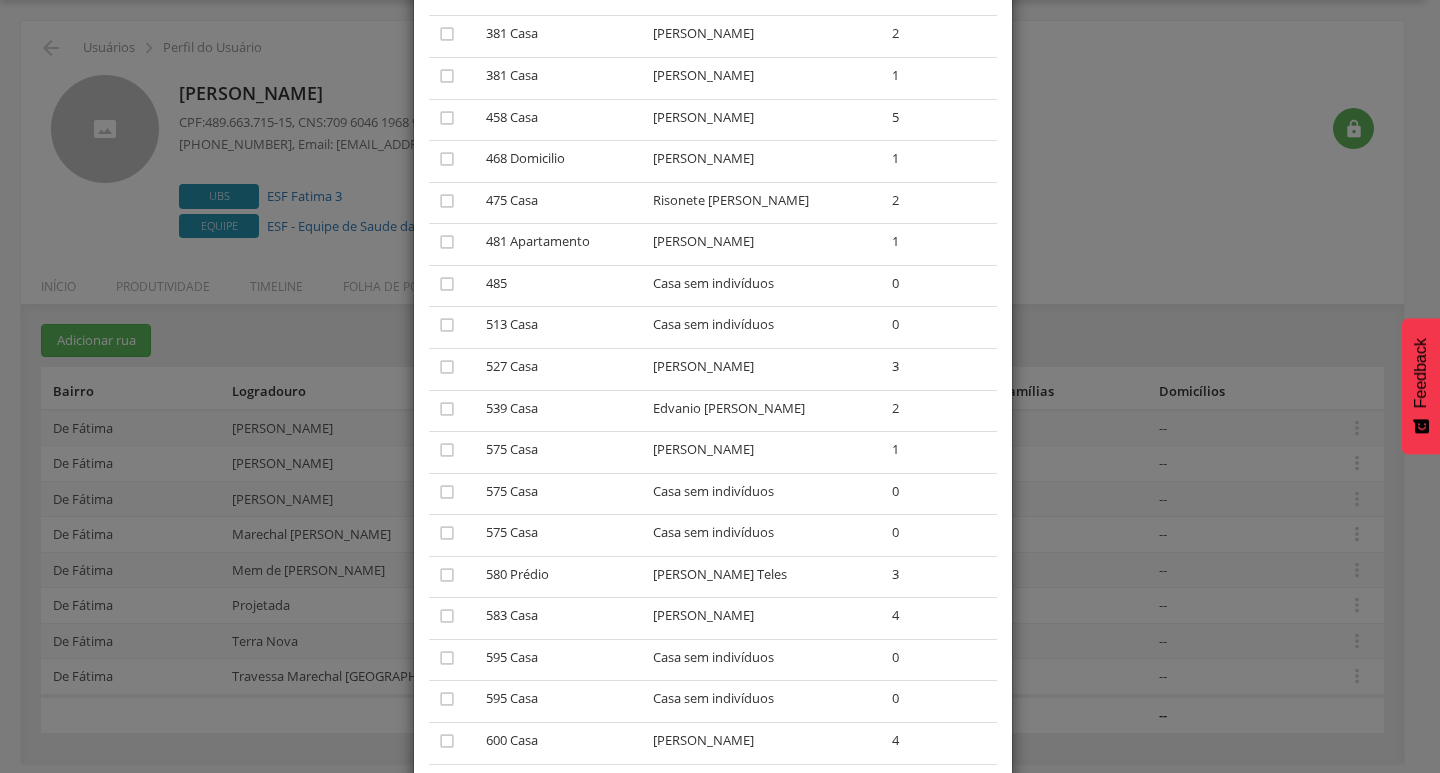 scroll, scrollTop: 627, scrollLeft: 0, axis: vertical 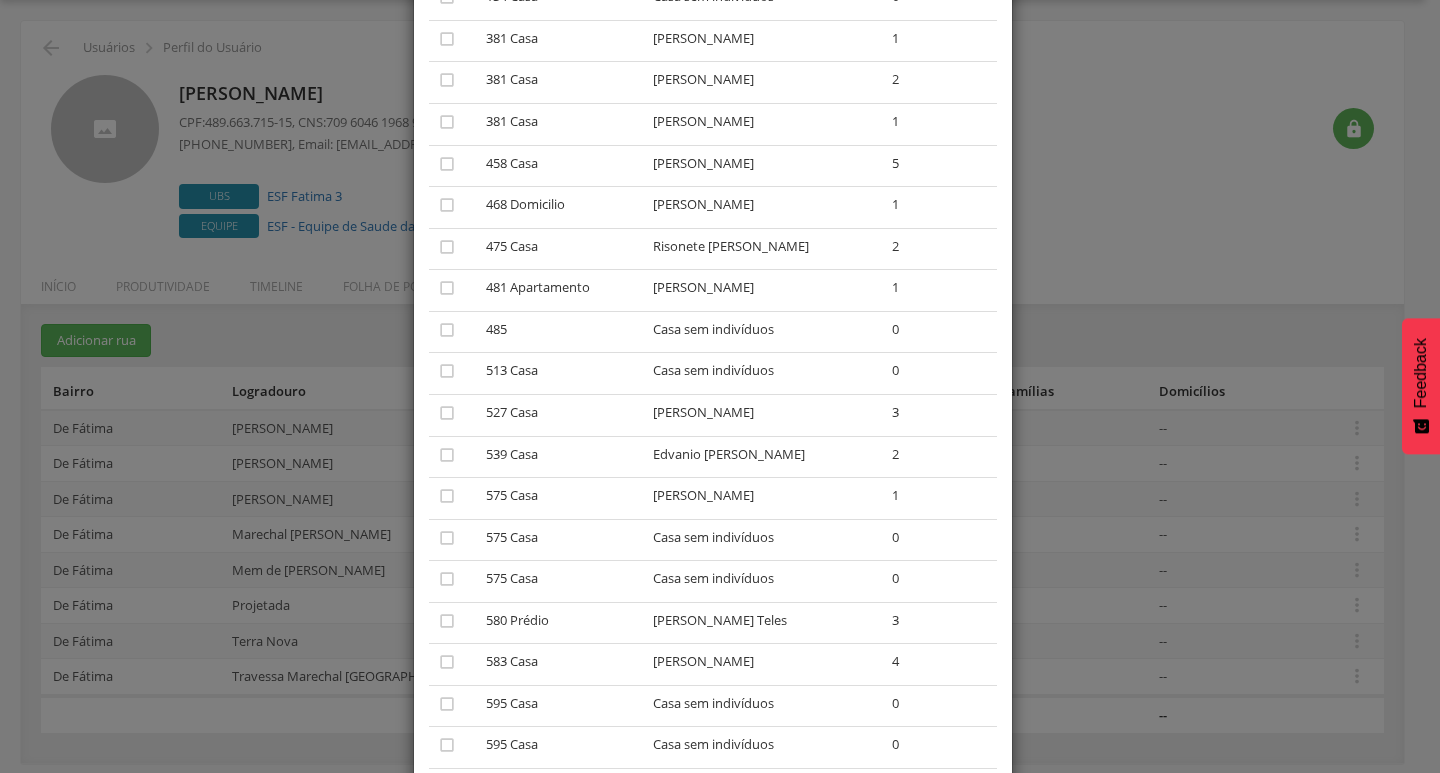 click on "×
Desalocar Famílias
A lista abaixo apresenta as casas da  Marechal Cândido Rondon  que estão alocadas ao ACS  Marineide Souza Tavares . Selecione as que deseja desalocar.

Nº
Responsável
Indivíduos
Último ACS
 s/n Casa Casa sem indivíduos 0  16 Casa Alice Agatta Souza Silva 2  49 Casa Casa sem indivíduos 0  55 Casa Jose Maria Alves Moreira 1  62 Casa Casa sem indivíduos 0  81 Casa Casa sem indivíduos 0  86 Casa Casa sem indivíduos 0  91 Casa Marcos Aurelio Bispo dos Santos 1  91 Casa Casa sem indivíduos 0  91 Predio Casa sem indivíduos 0  134 Casa Casa sem indivíduos 0  381 Casa Valdomiro Onofre de Souza 1  381 Casa Vagner Barros de Souza 2  381 Casa Valdomiro Onofre de Souza 1  458 Casa Chistiano Manta de Carvalho Barreto 5  468 Domicilio Jaqueline Ribeiro Almeida 1  475 Casa Risonete Onofre Moreira 2  1" at bounding box center [720, 386] 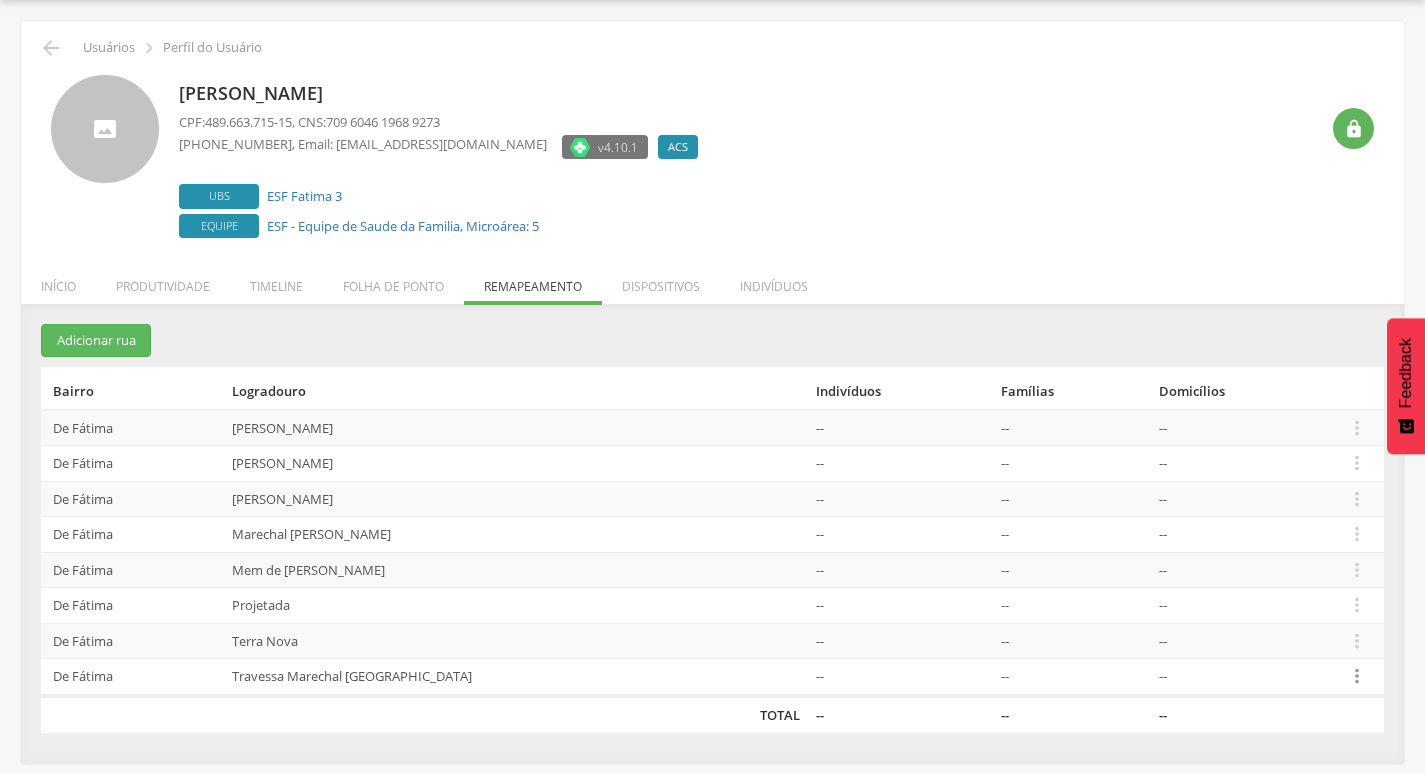 click on "" at bounding box center [1357, 676] 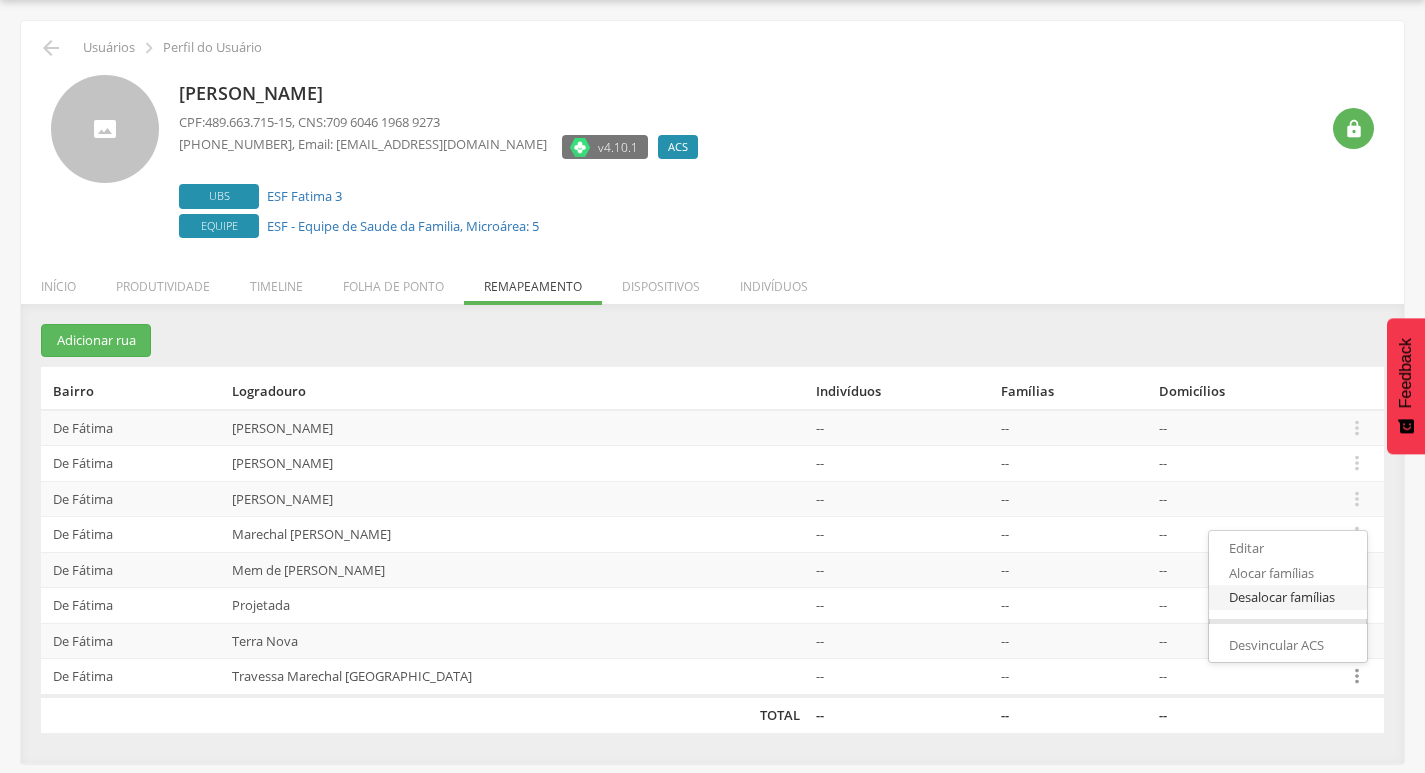 click on "Desalocar famílias" at bounding box center [1288, 597] 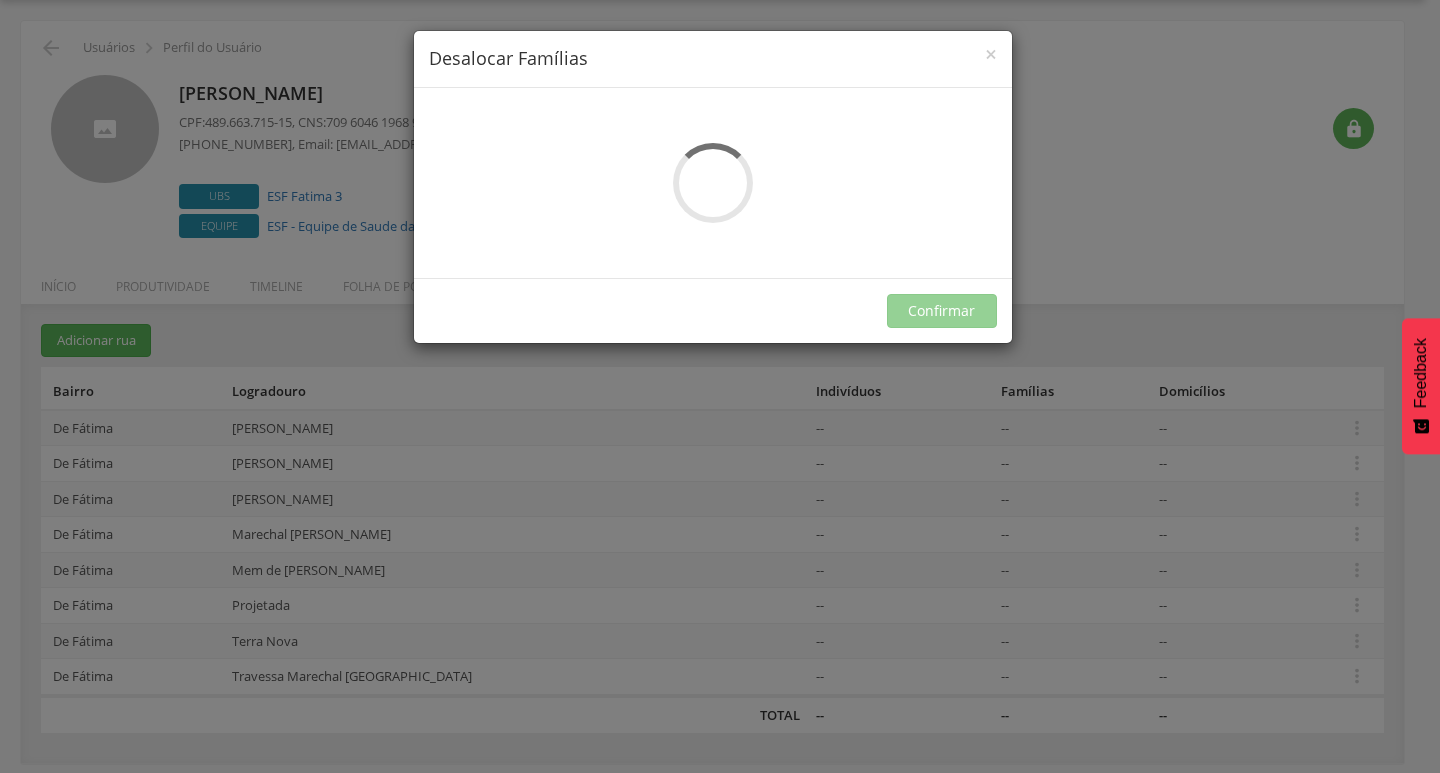 scroll, scrollTop: 0, scrollLeft: 0, axis: both 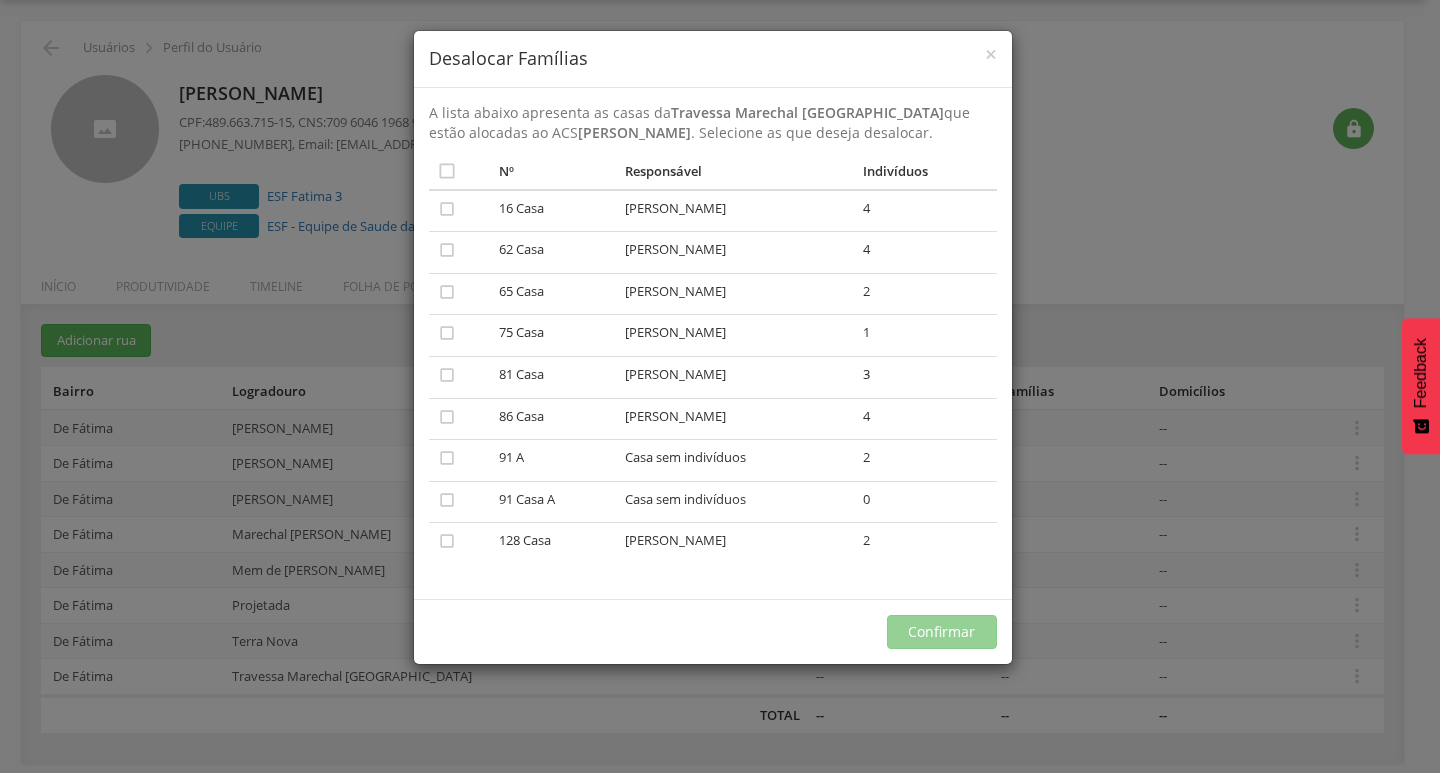 click on "×
Desalocar Famílias
A lista abaixo apresenta as casas da  Travessa Marechal Candido Rondon  que estão alocadas ao ACS  Marineide Souza Tavares . Selecione as que deseja desalocar.

Nº
Responsável
Indivíduos
Último ACS
 16 Casa Alice Agatta Souza Silva 4  62 Casa Lamarcio Rodrigues Viana 4  65 Casa Rafaela Matos Santos 2  75 Casa Fernanda Macedo Bonatto 1  81 Casa Elizangela Ribeiro dos Santos 3  86 Casa Barbara Maria dos Santos Moreira 4  91 A Casa sem indivíduos 2  91 Casa A Casa sem indivíduos 0  128 Casa Anelita dos Santos Amorim 2
Não existe nenhuma família associada a este ACS
Confirmar" at bounding box center [720, 386] 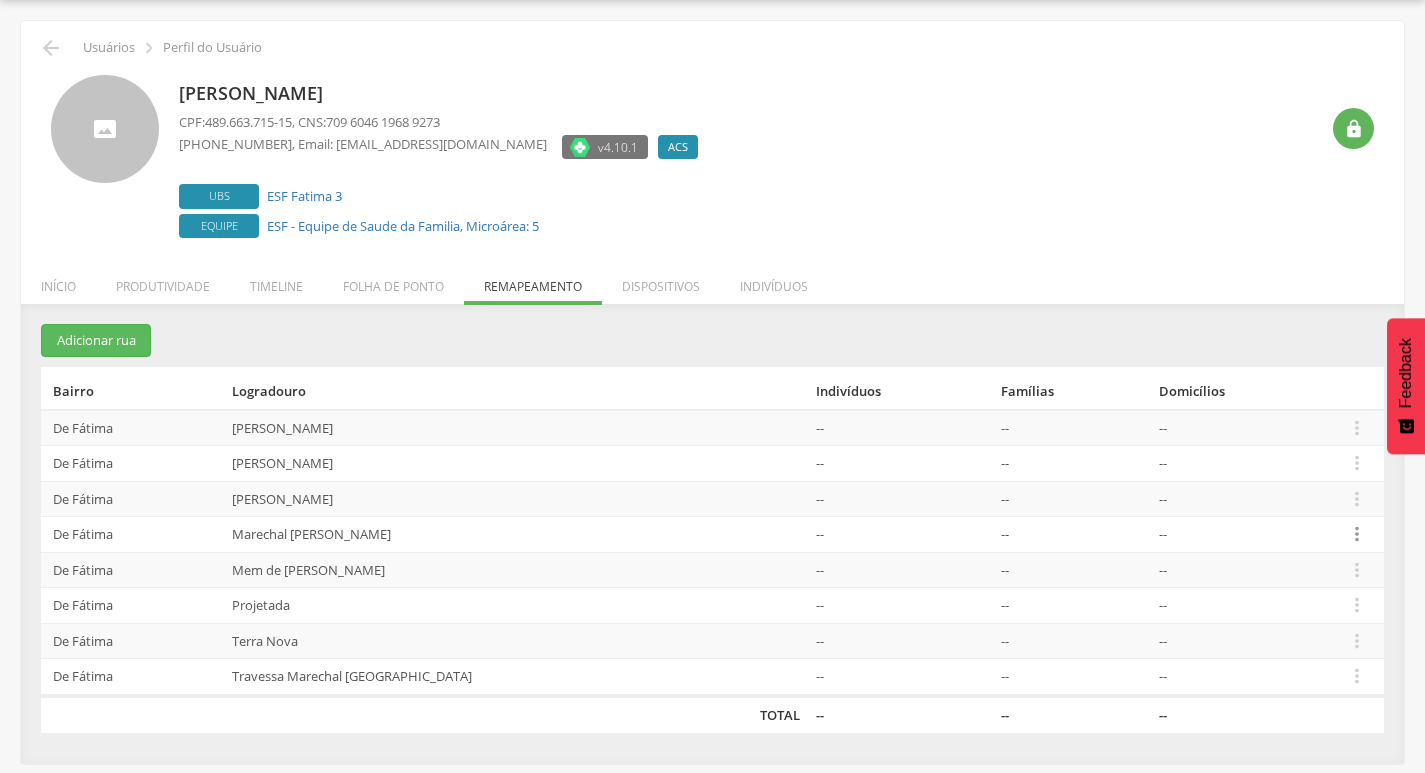 click on "" at bounding box center [1357, 534] 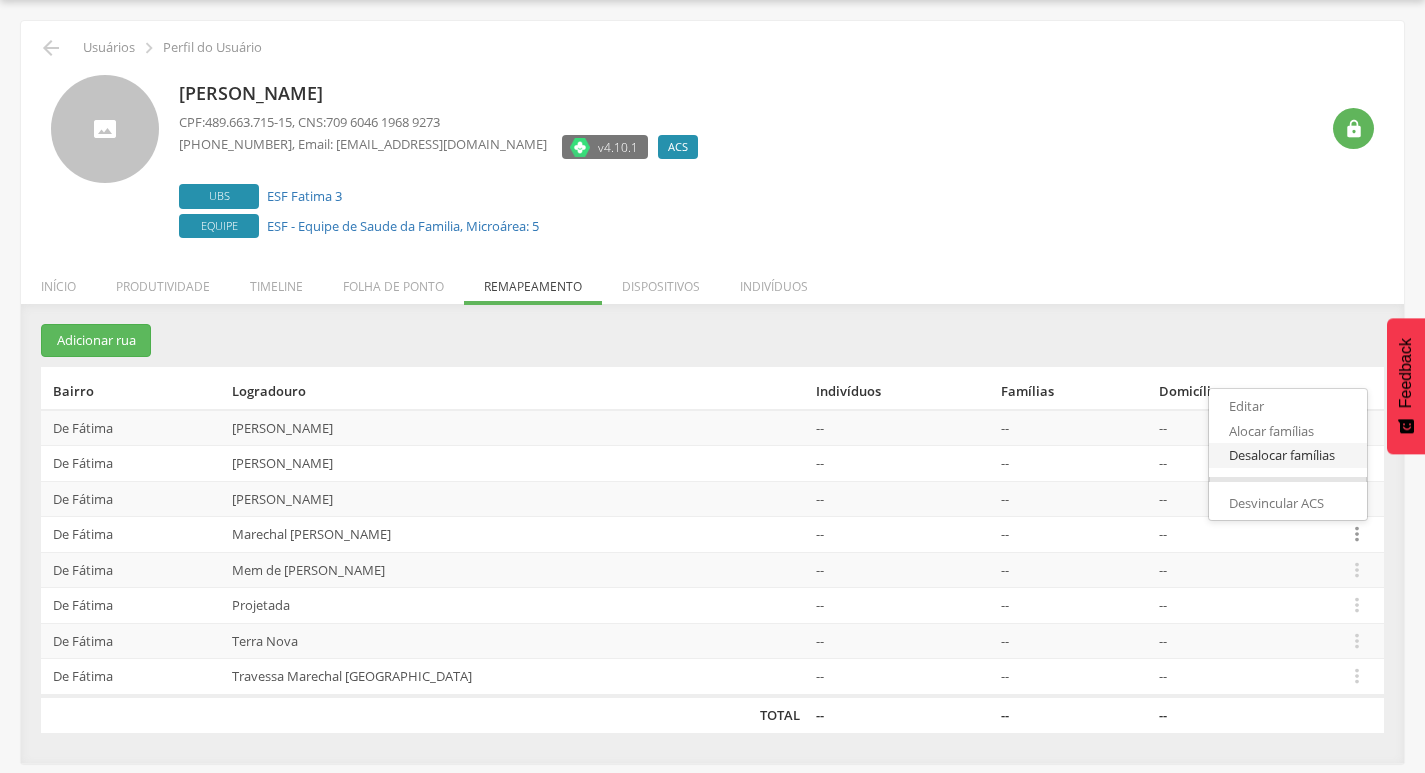 click on "Desalocar famílias" at bounding box center (1288, 455) 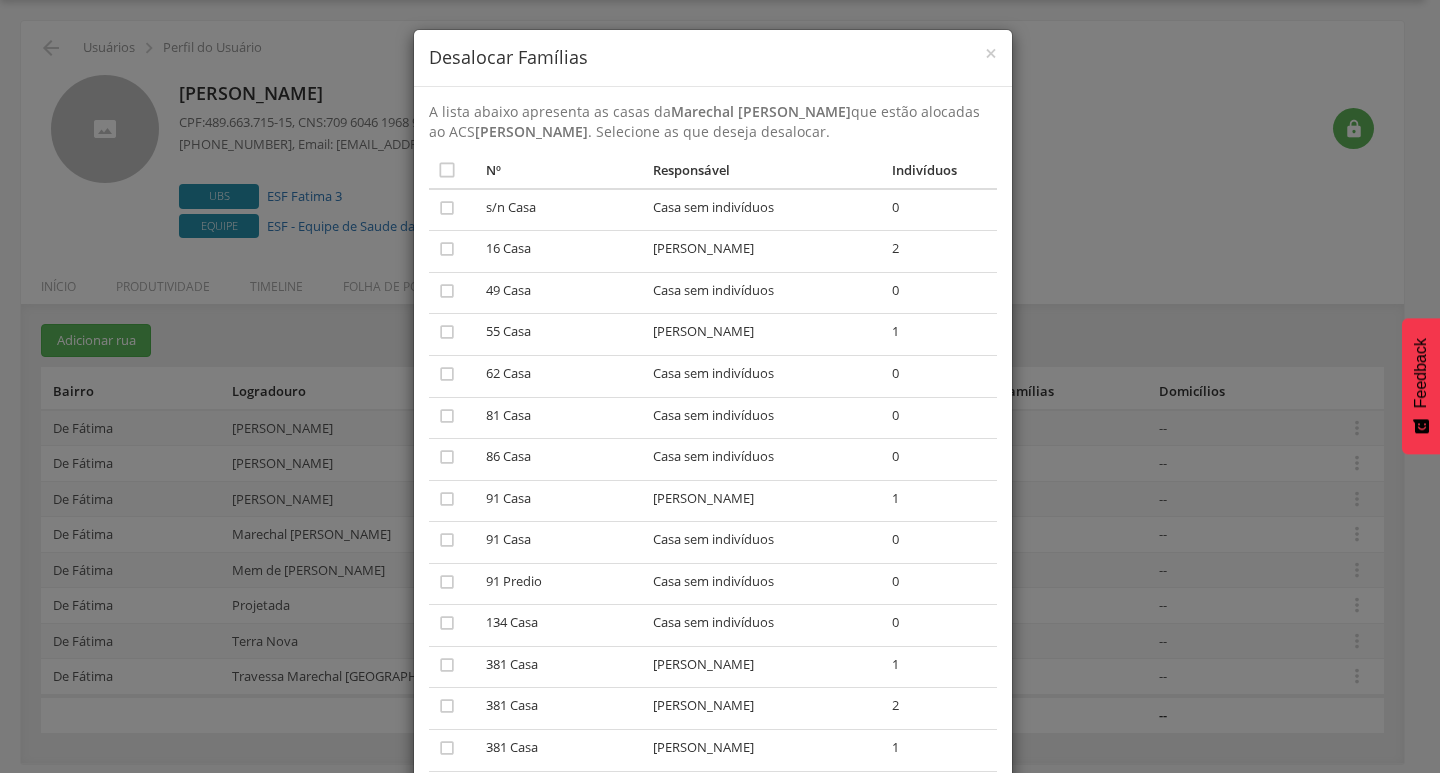 scroll, scrollTop: 0, scrollLeft: 0, axis: both 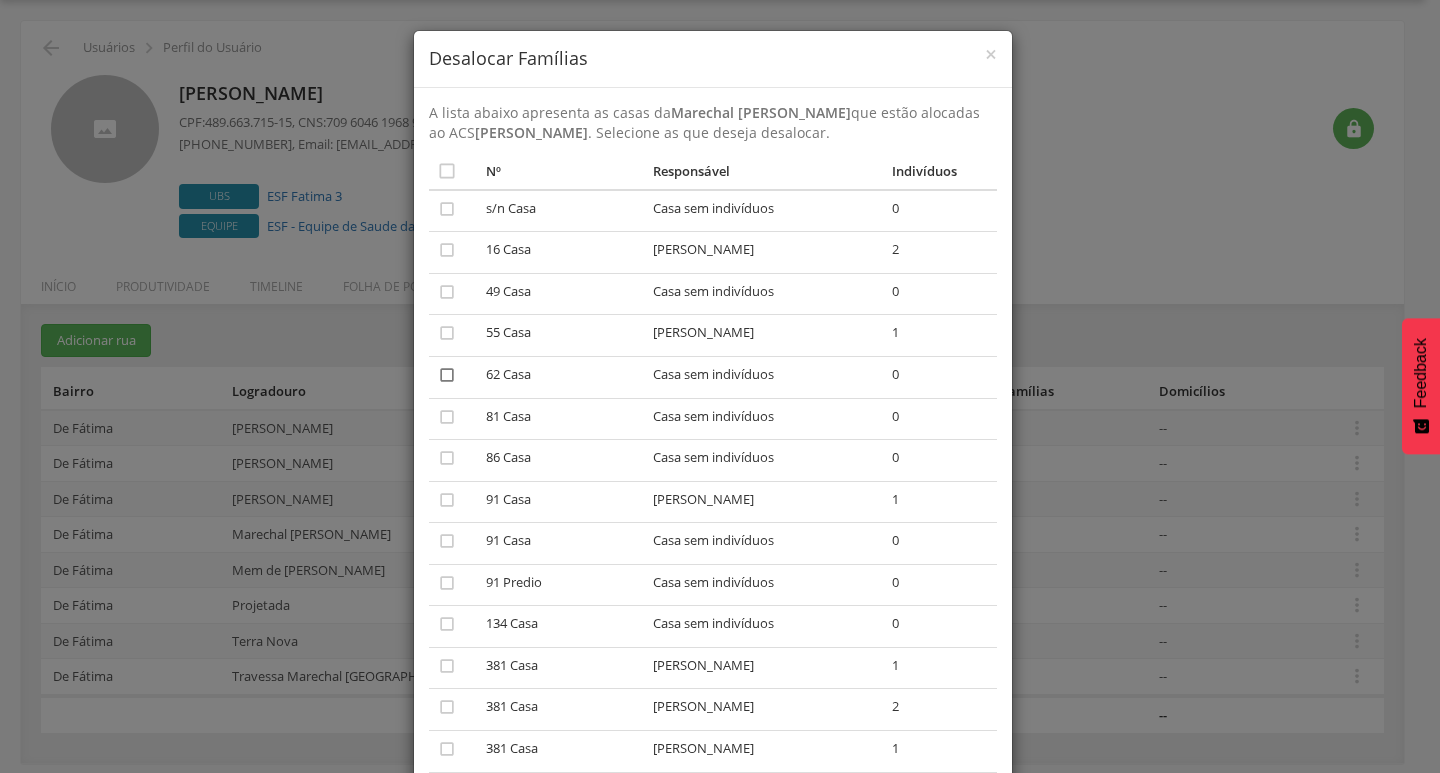 click on "" at bounding box center [447, 375] 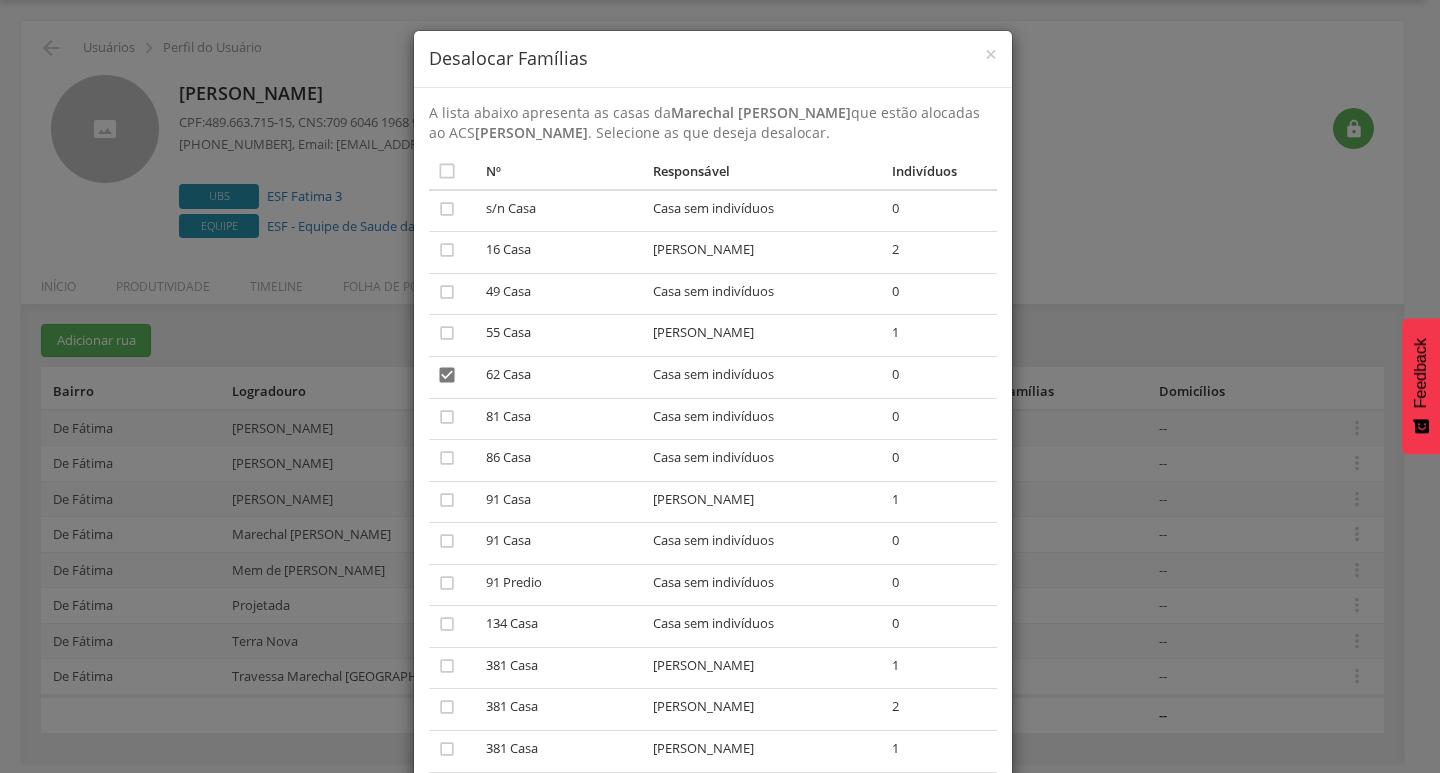 click on "" at bounding box center [454, 419] 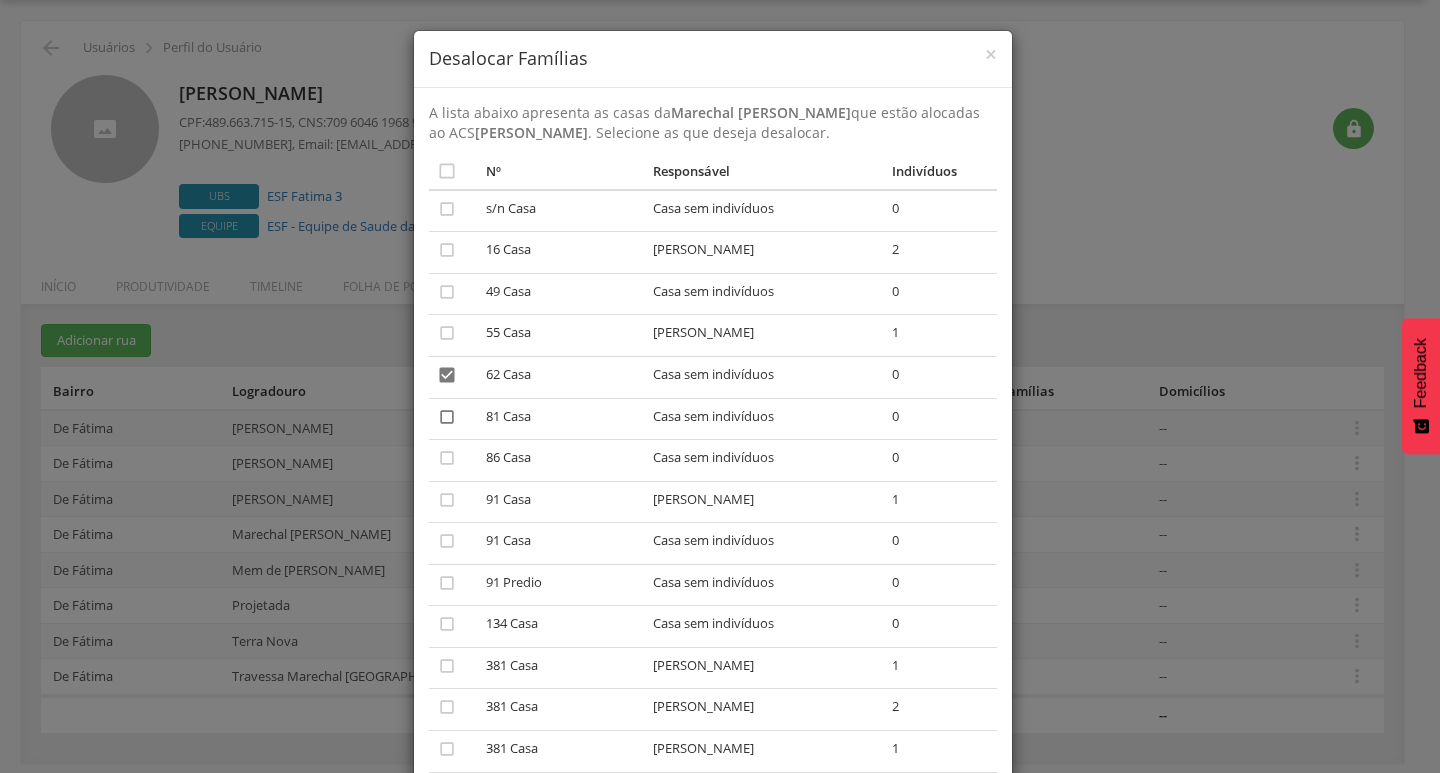 click on "" at bounding box center [447, 417] 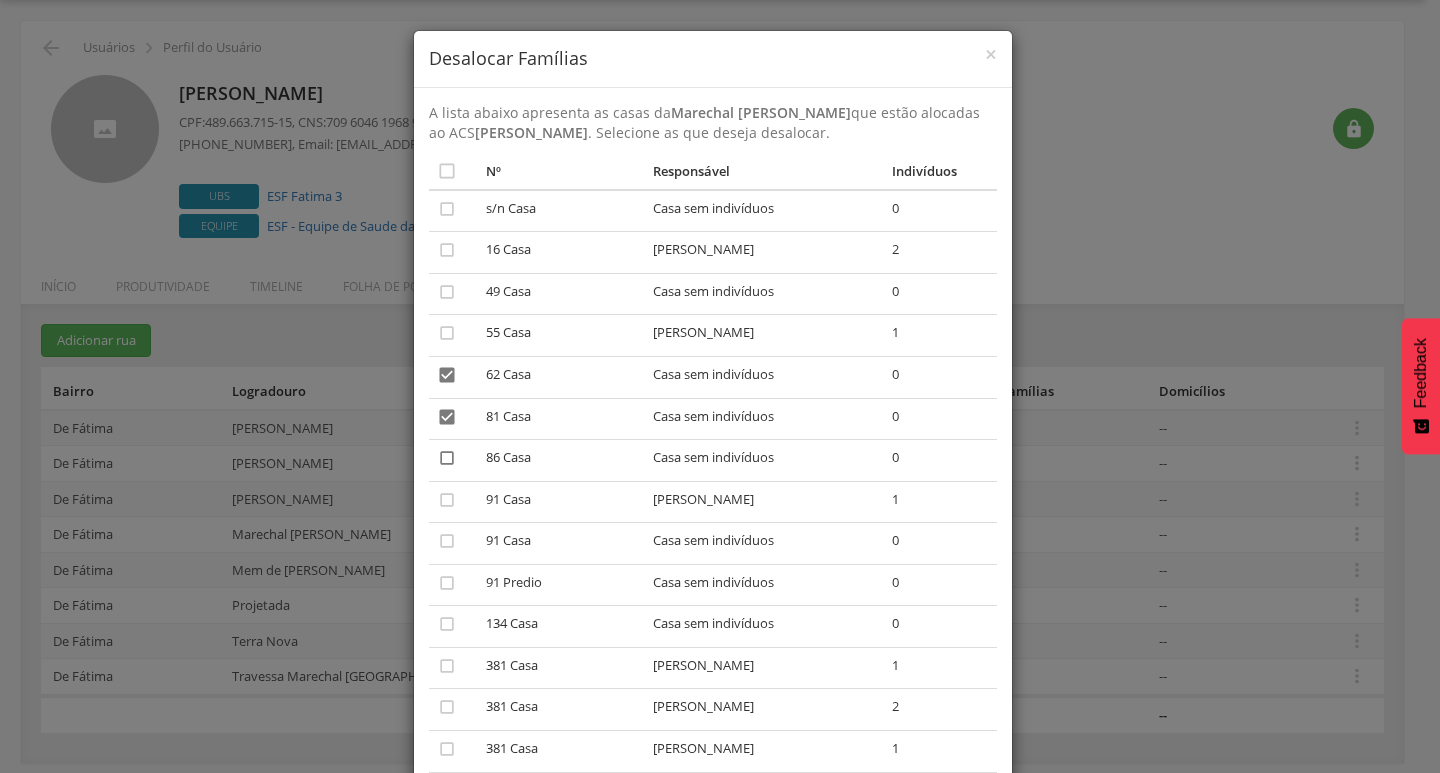 click on "" at bounding box center (447, 458) 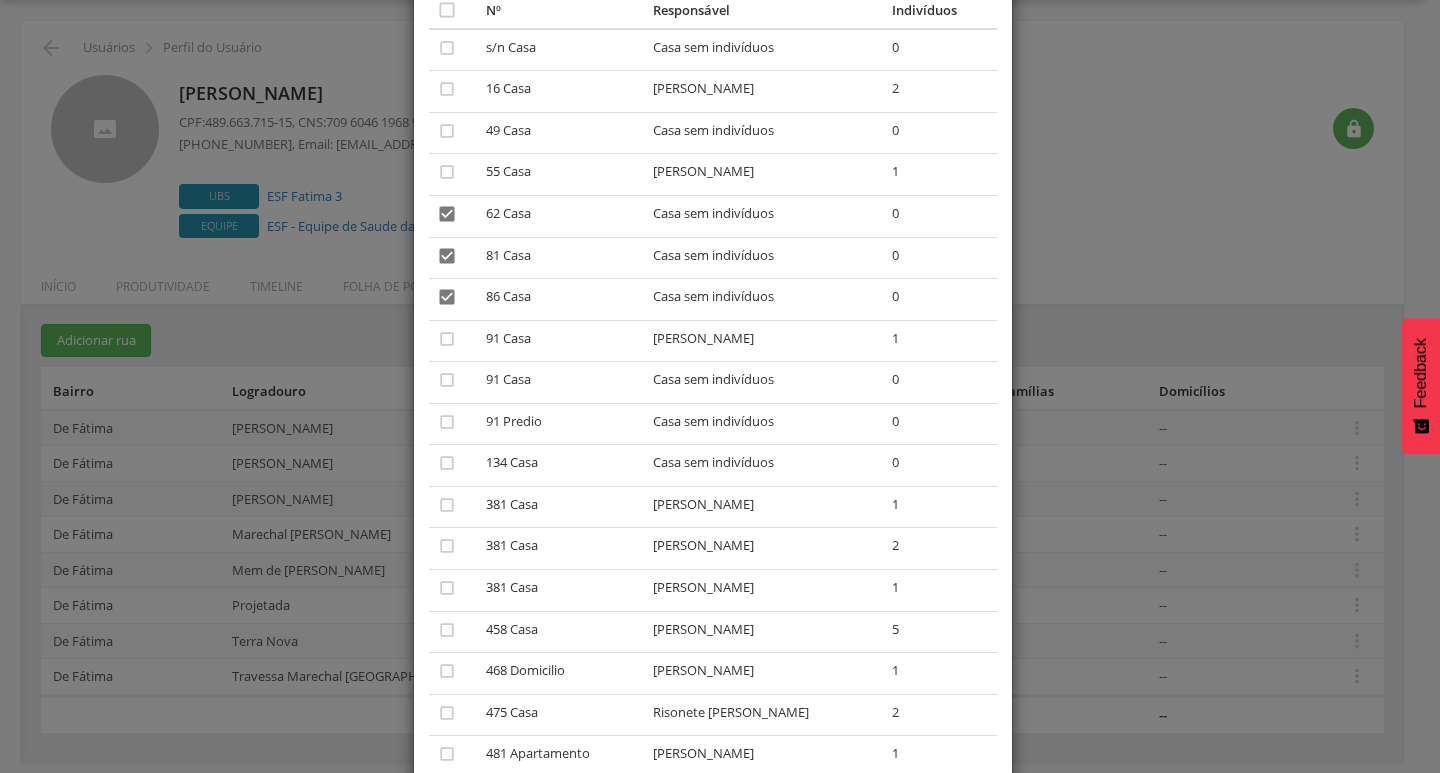 scroll, scrollTop: 200, scrollLeft: 0, axis: vertical 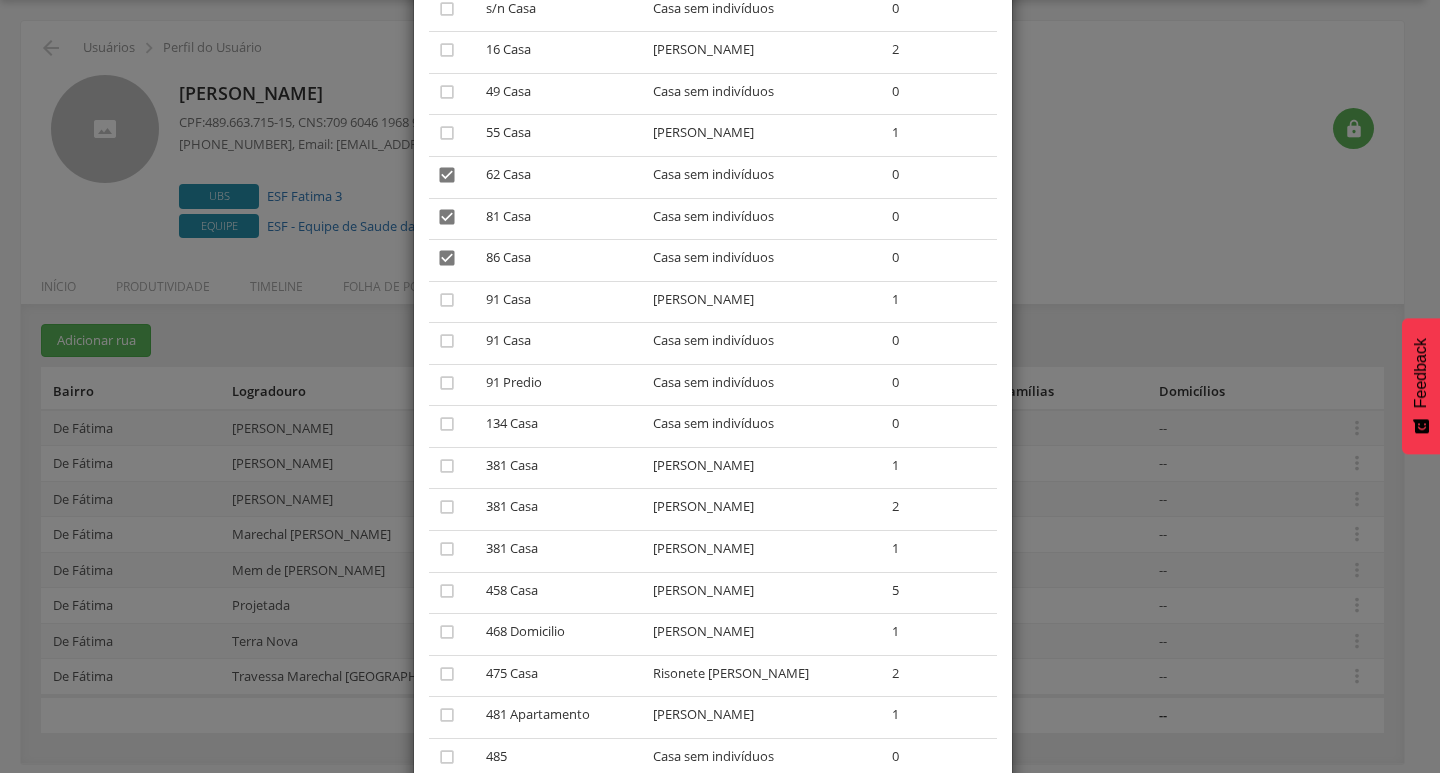 click on "" at bounding box center [454, 344] 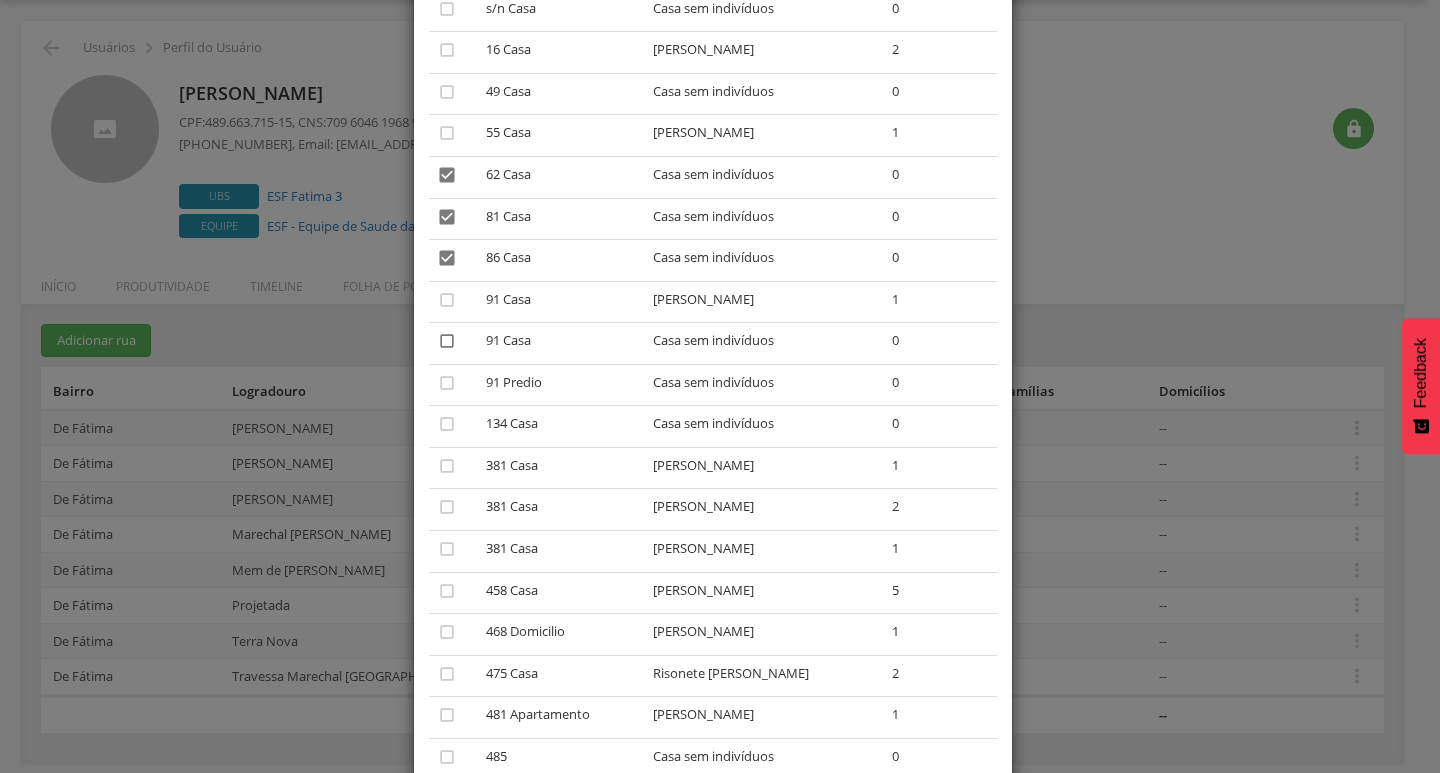 click on "" at bounding box center [447, 341] 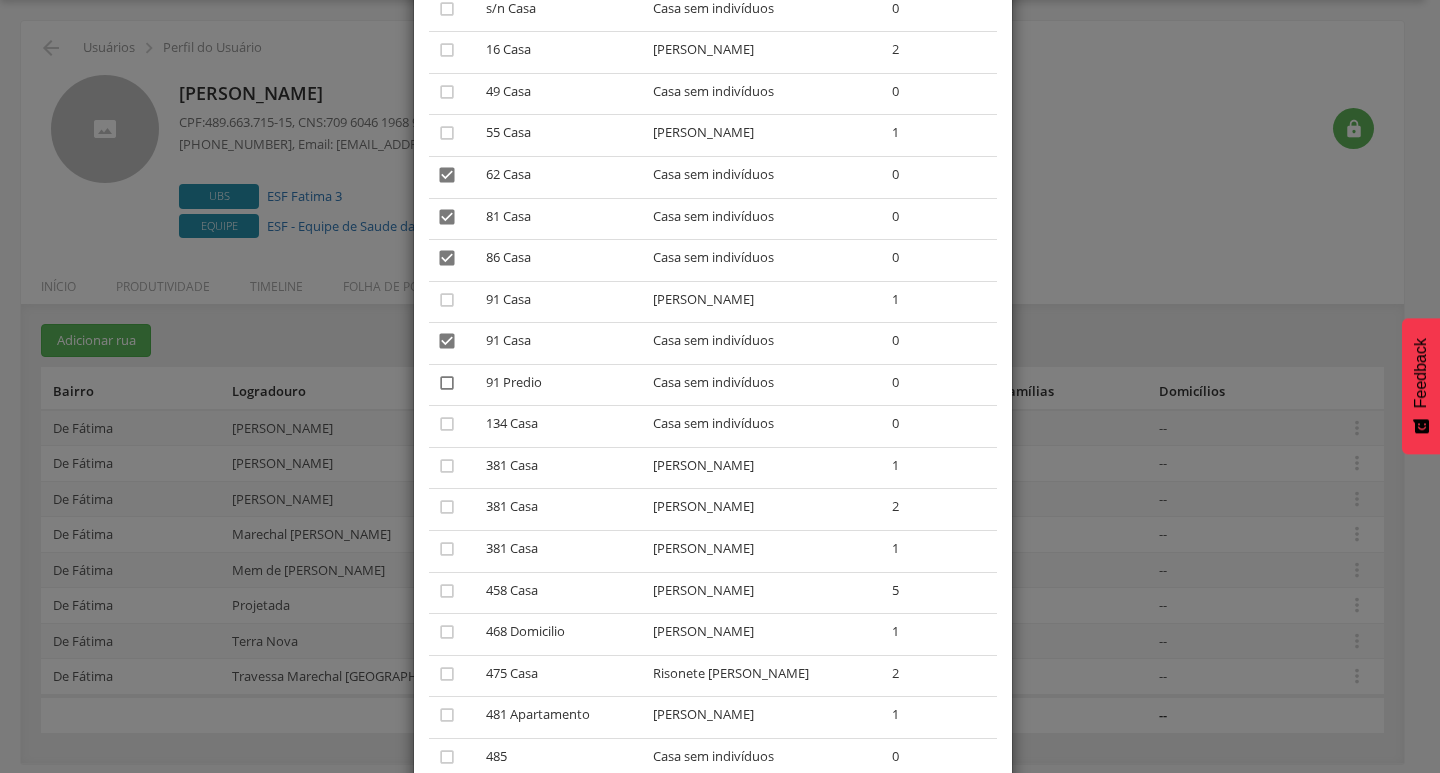 click on "" at bounding box center (447, 383) 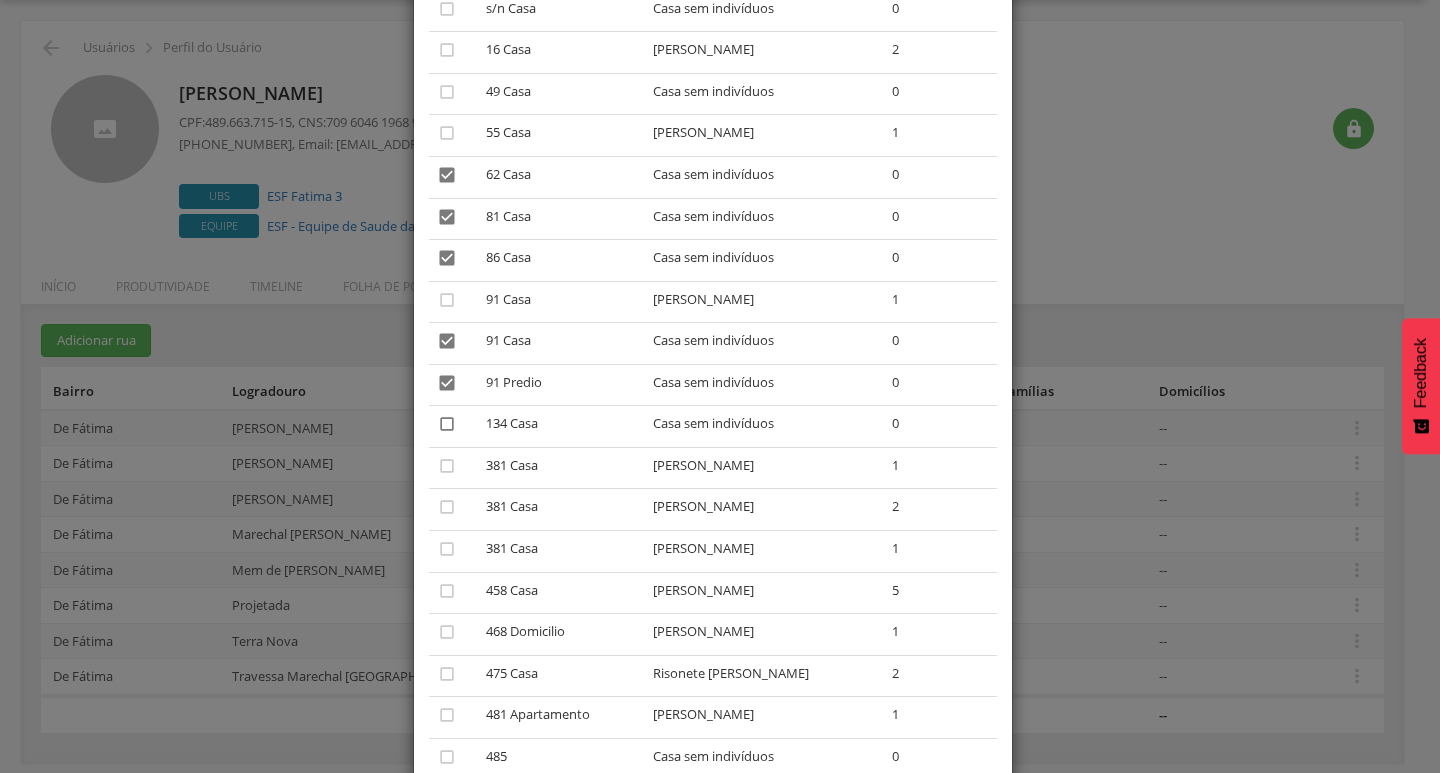 click on "" at bounding box center [447, 424] 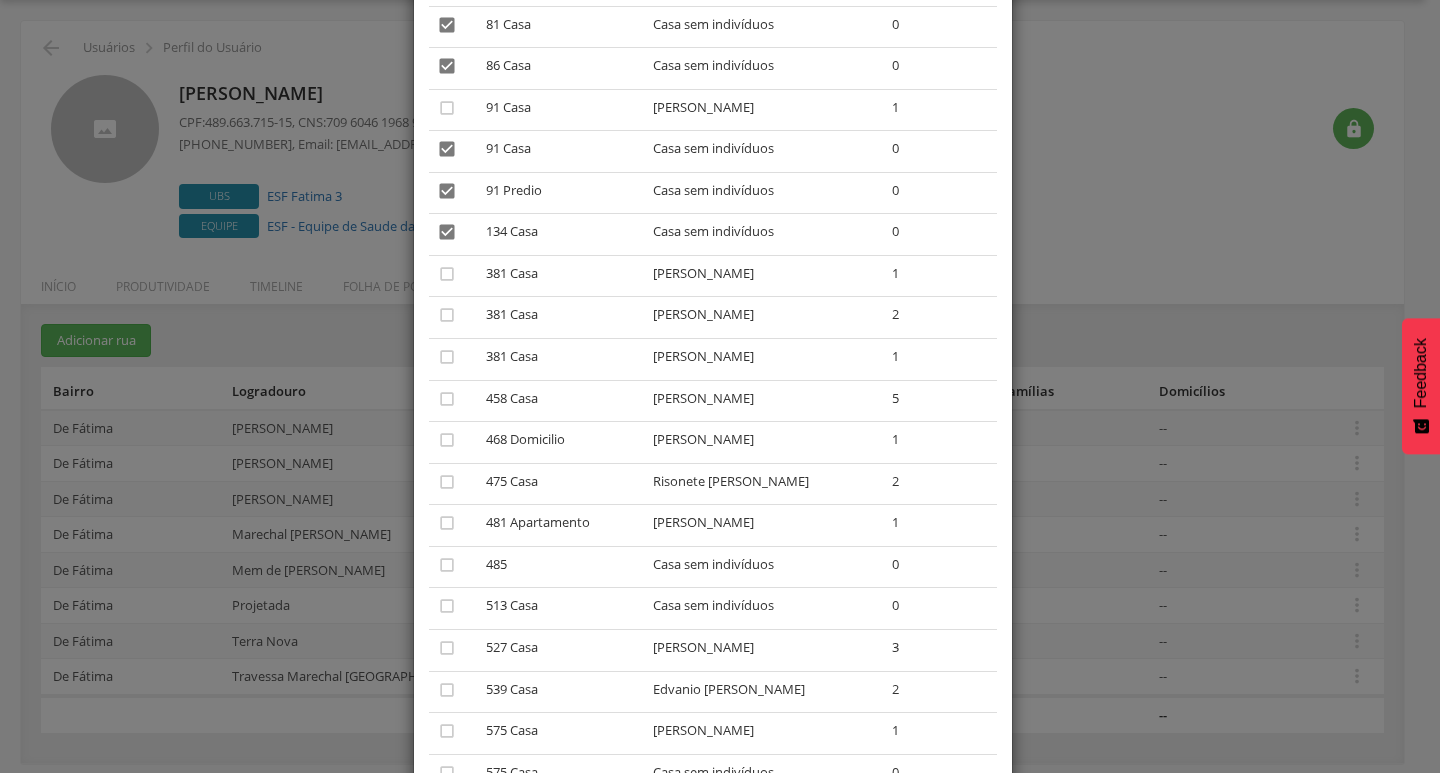 scroll, scrollTop: 400, scrollLeft: 0, axis: vertical 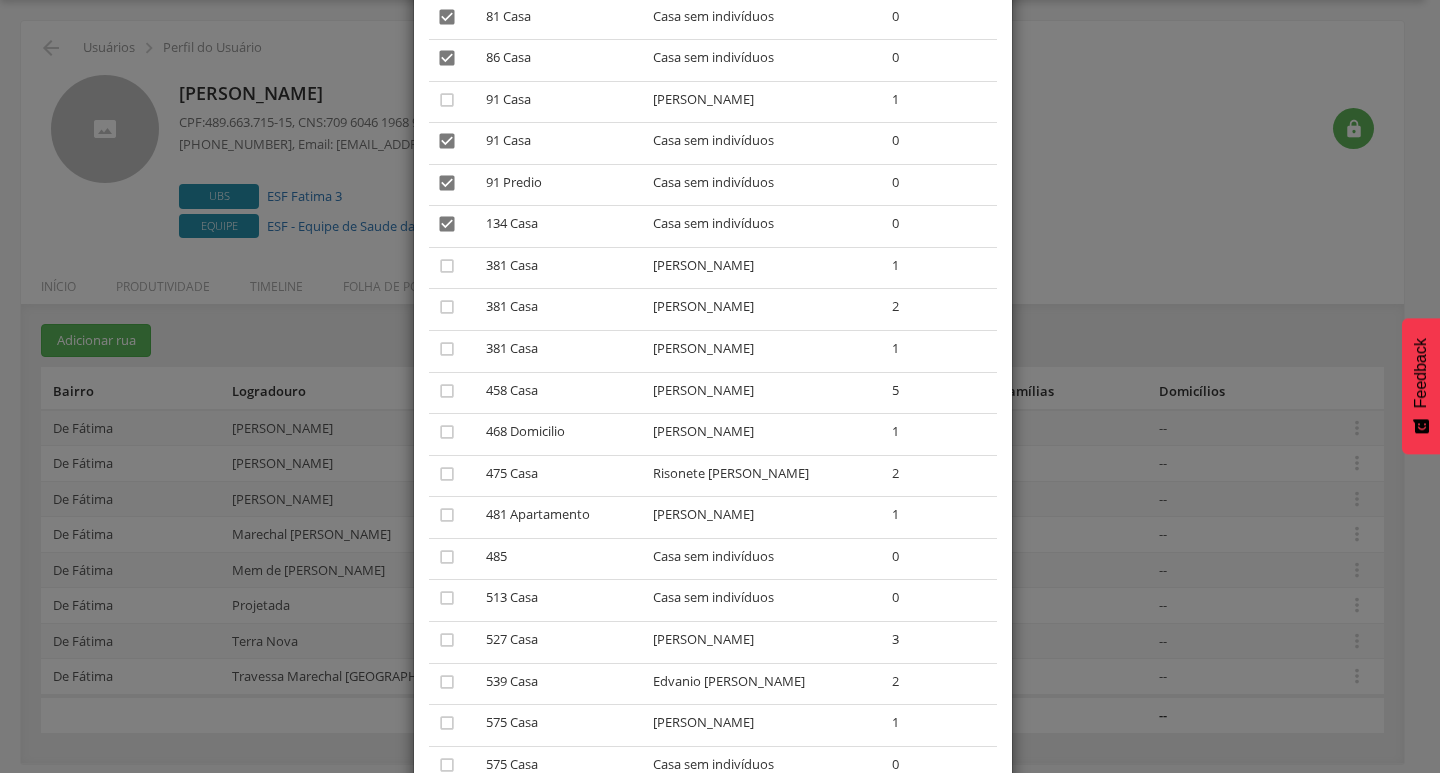 click on "" at bounding box center [454, 559] 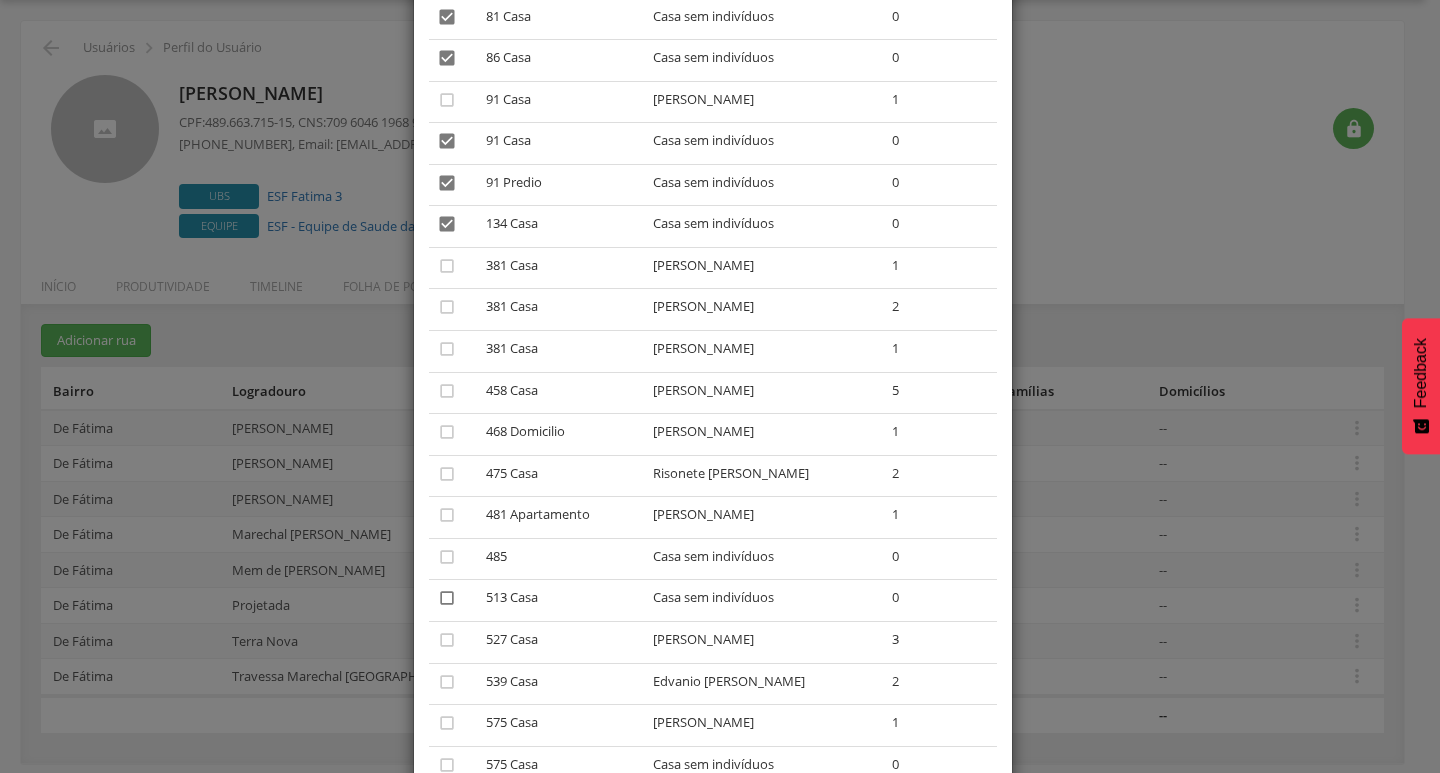 click on "" at bounding box center [447, 598] 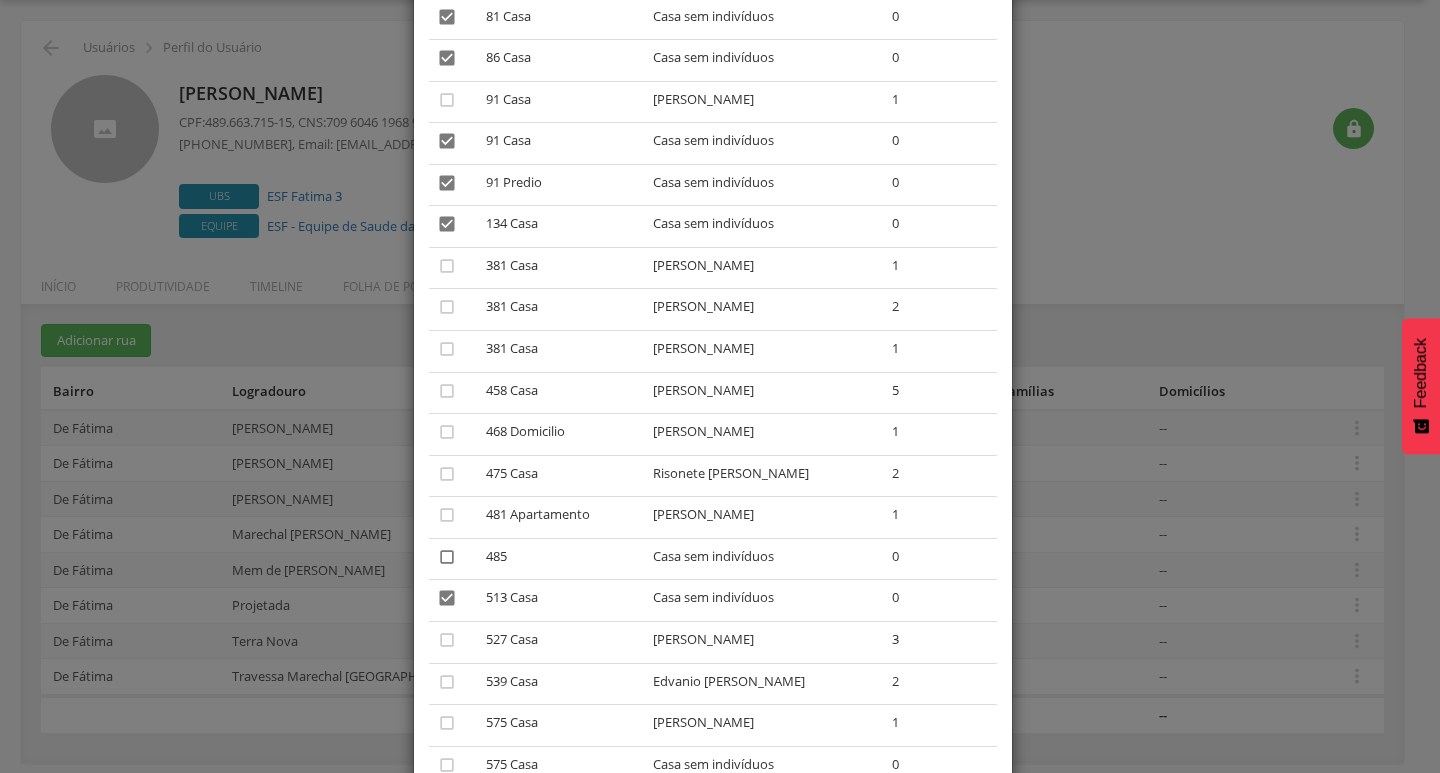 click on "" at bounding box center (447, 557) 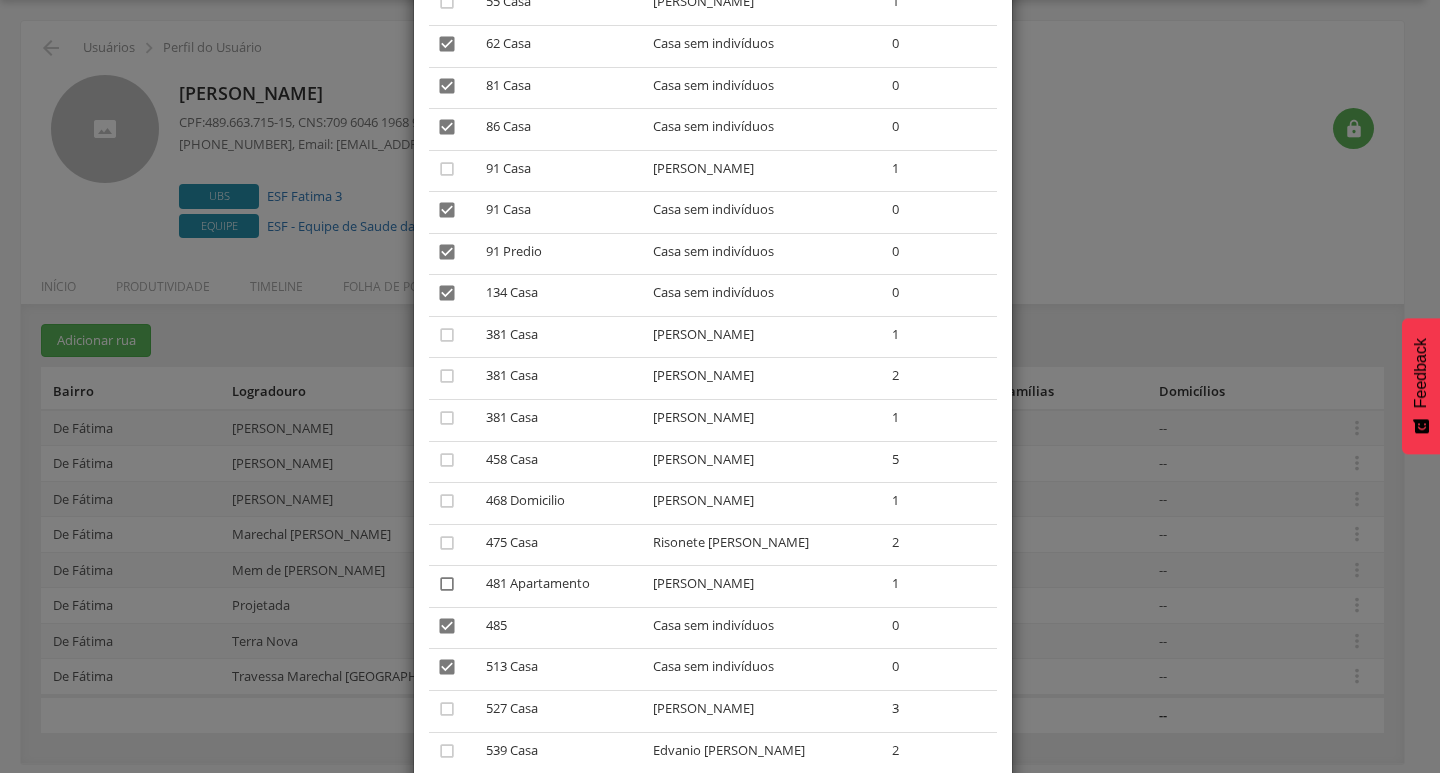 scroll, scrollTop: 400, scrollLeft: 0, axis: vertical 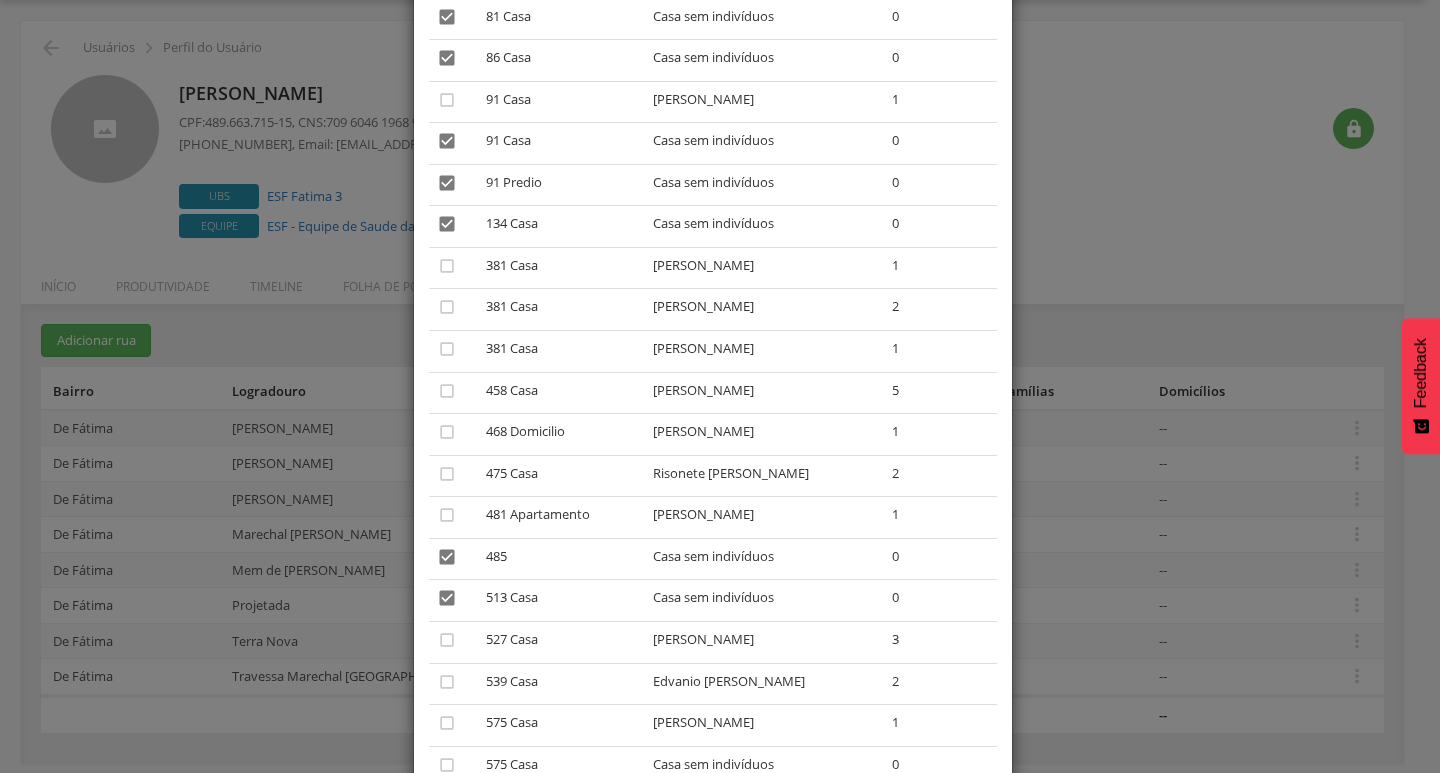 click on "" at bounding box center (447, 598) 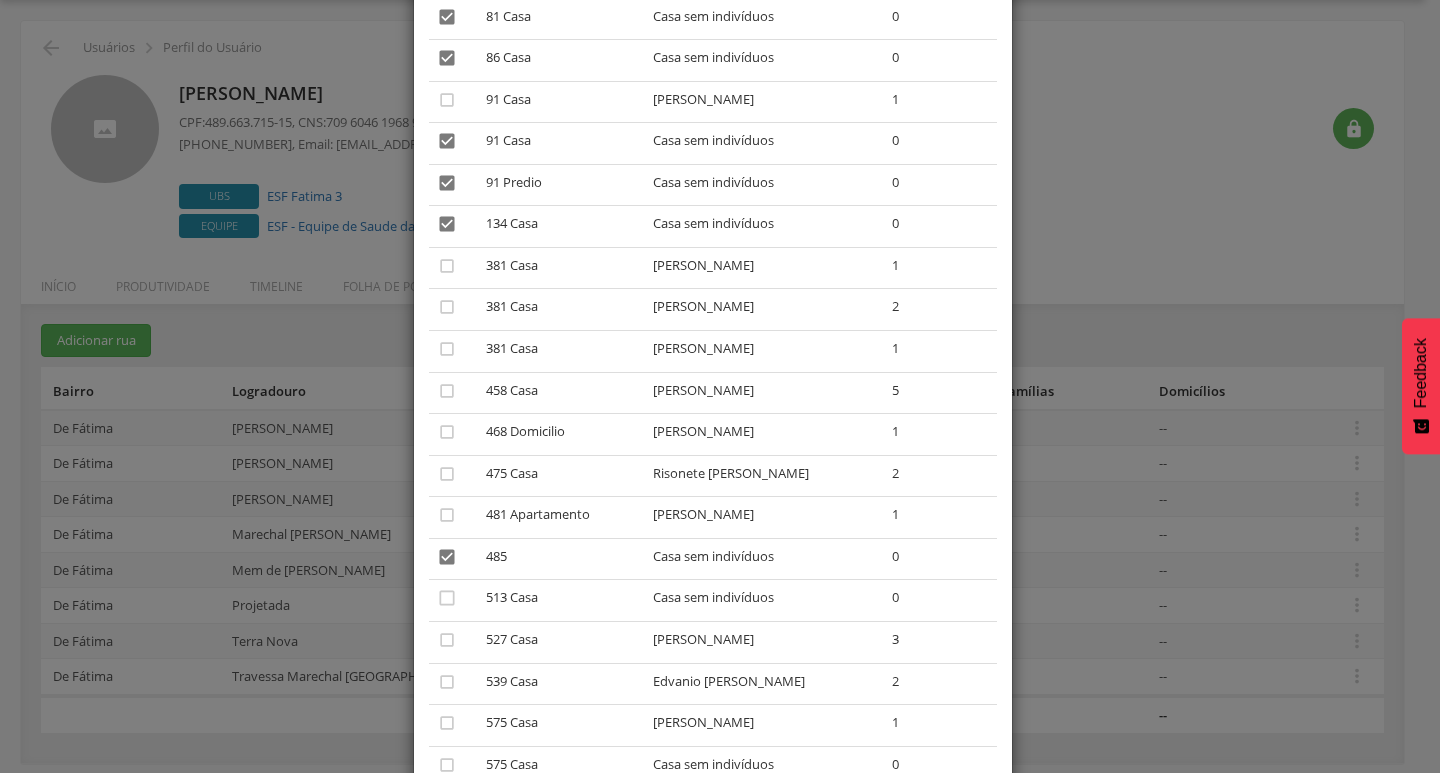 click on "" at bounding box center (447, 557) 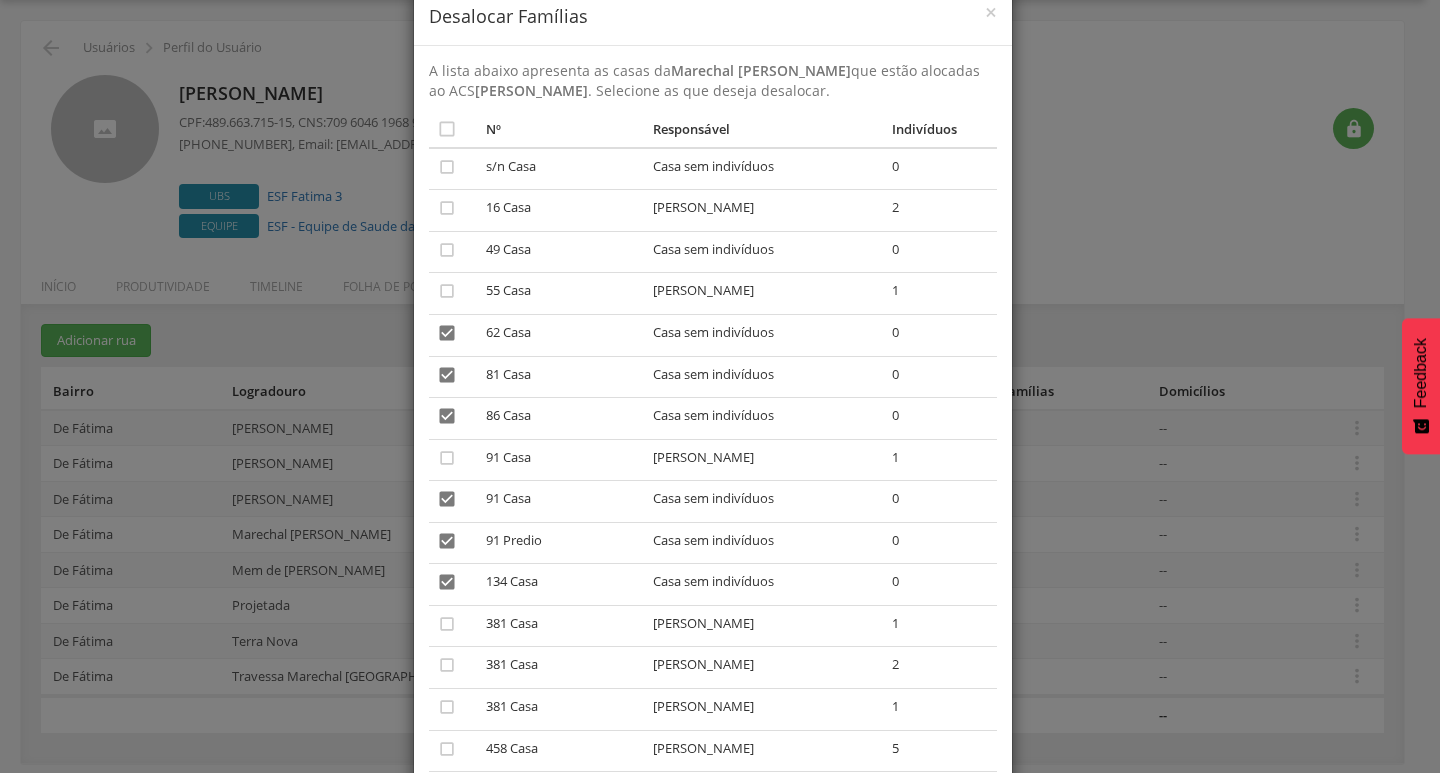 scroll, scrollTop: 0, scrollLeft: 0, axis: both 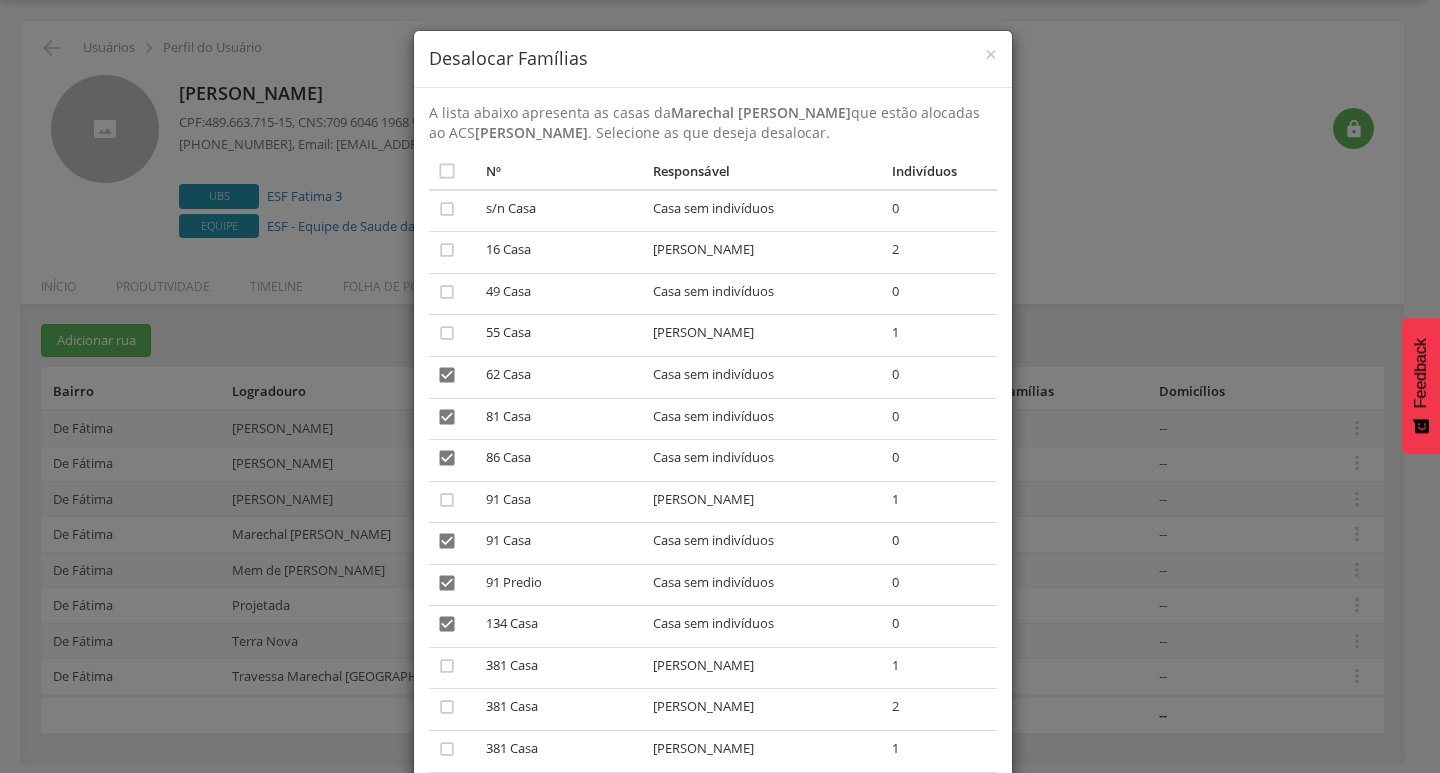 drag, startPoint x: 440, startPoint y: 292, endPoint x: 539, endPoint y: 337, distance: 108.74741 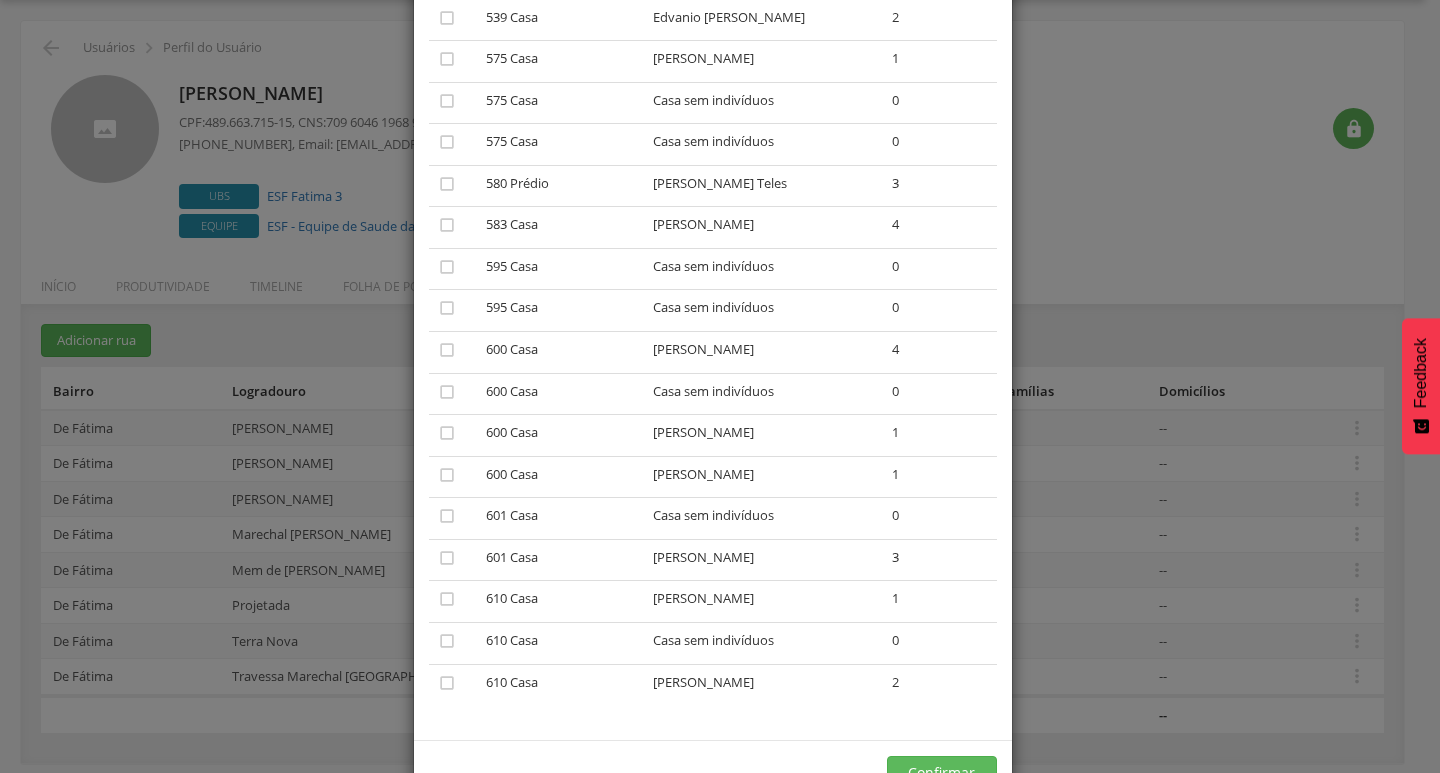 scroll, scrollTop: 1127, scrollLeft: 0, axis: vertical 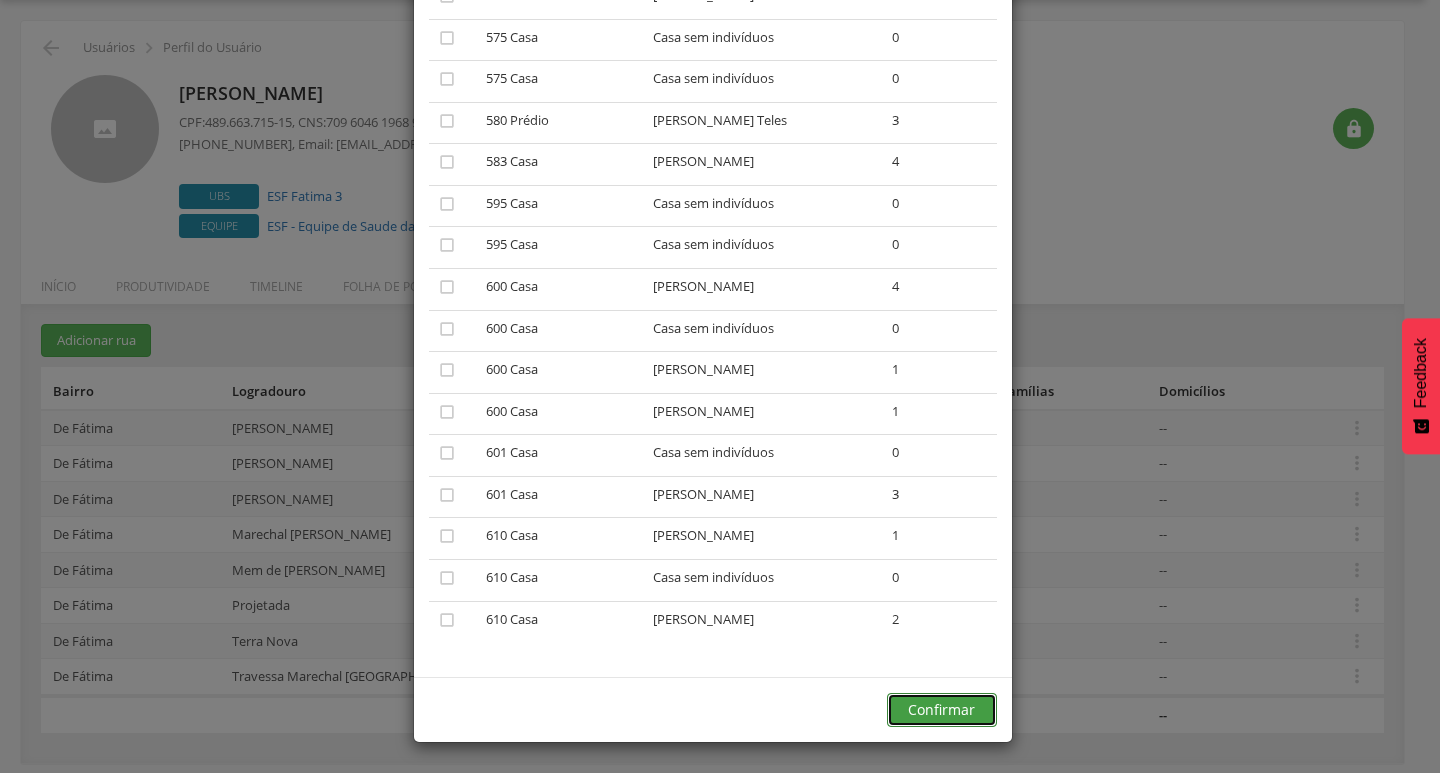 click on "Confirmar" at bounding box center (942, 710) 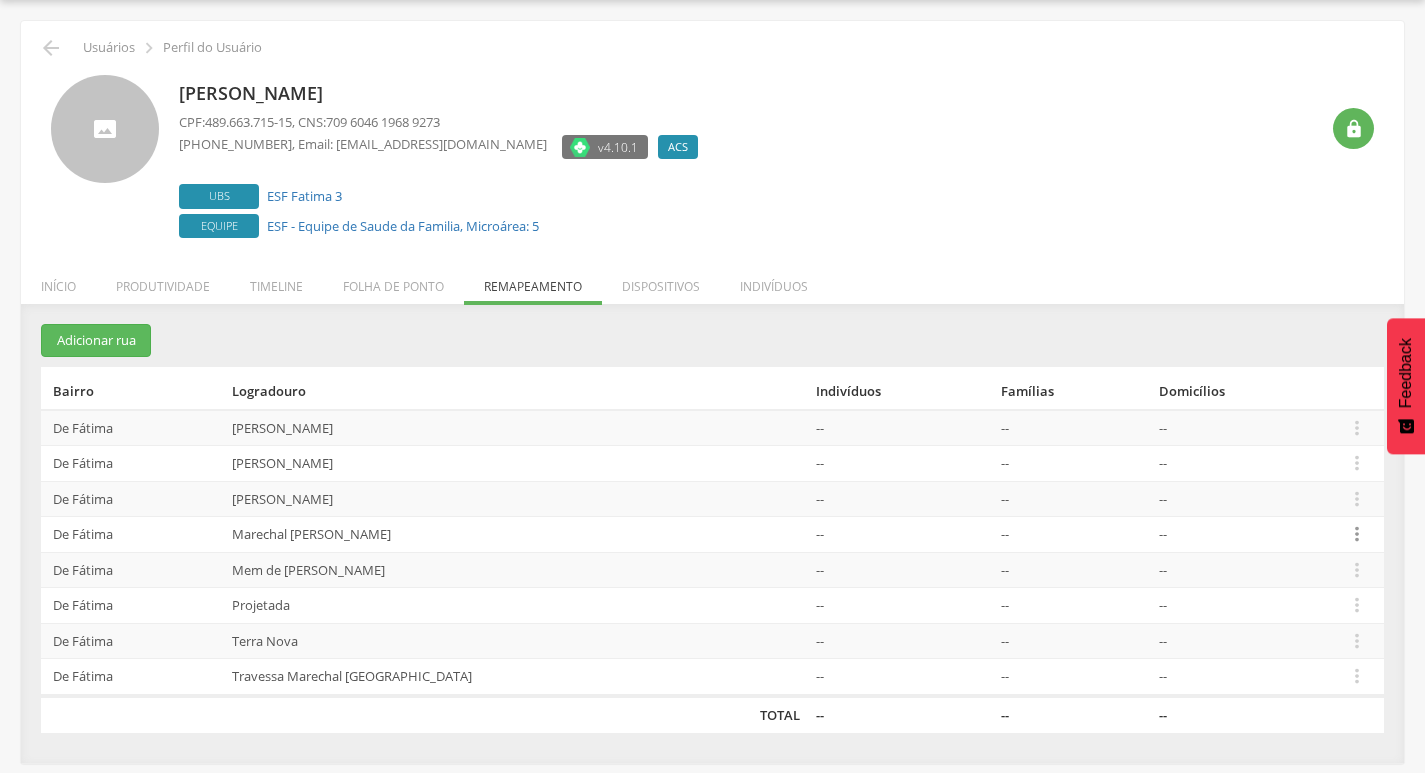click on "" at bounding box center [1357, 534] 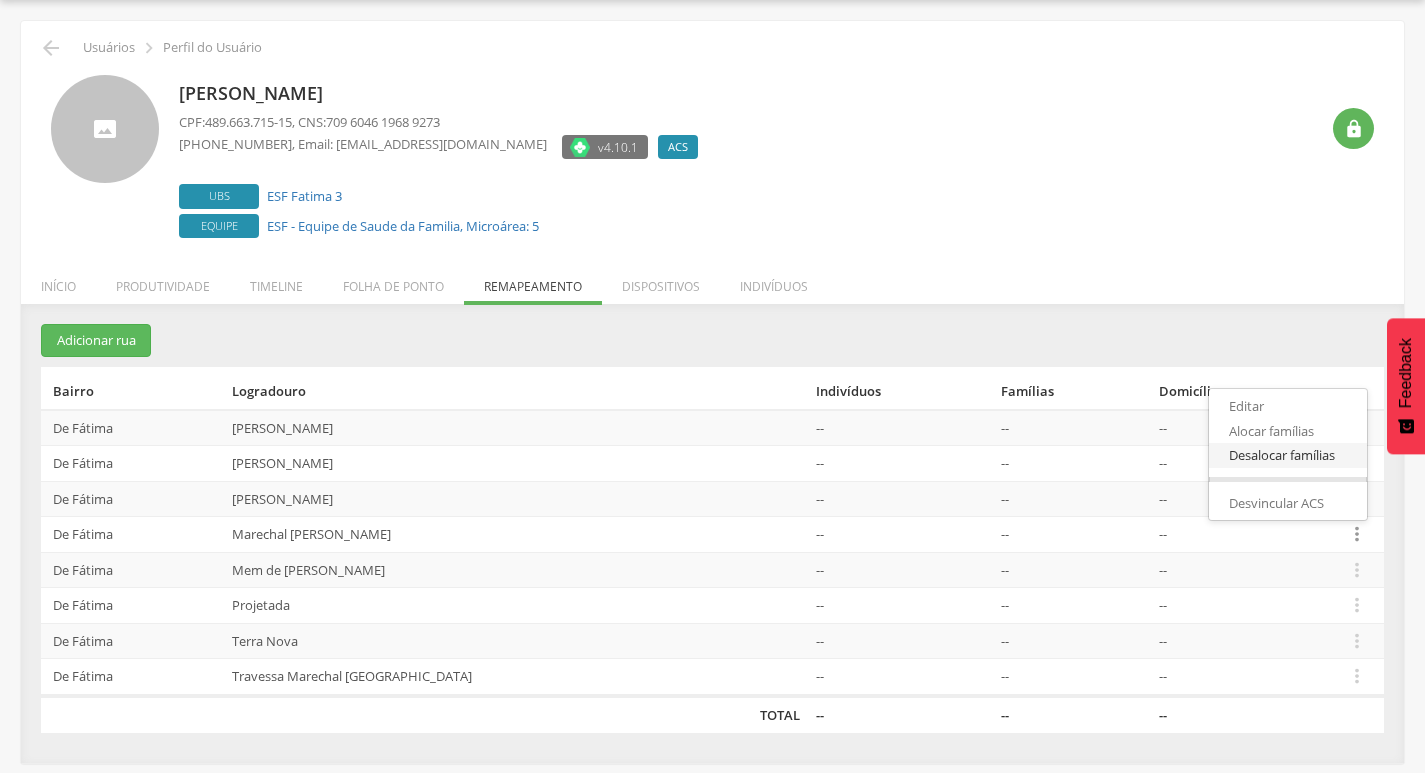 click on "Desalocar famílias" at bounding box center (1288, 455) 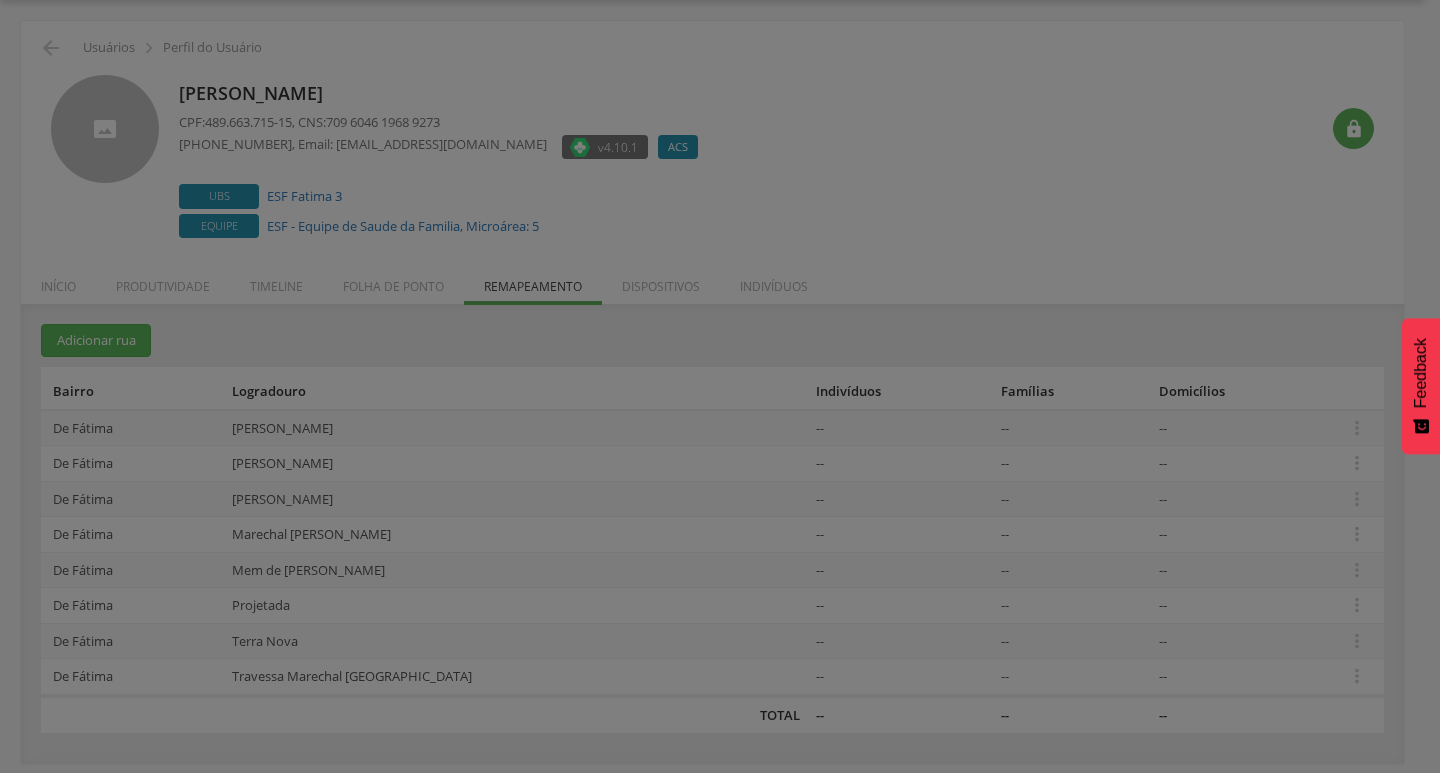 scroll, scrollTop: 0, scrollLeft: 0, axis: both 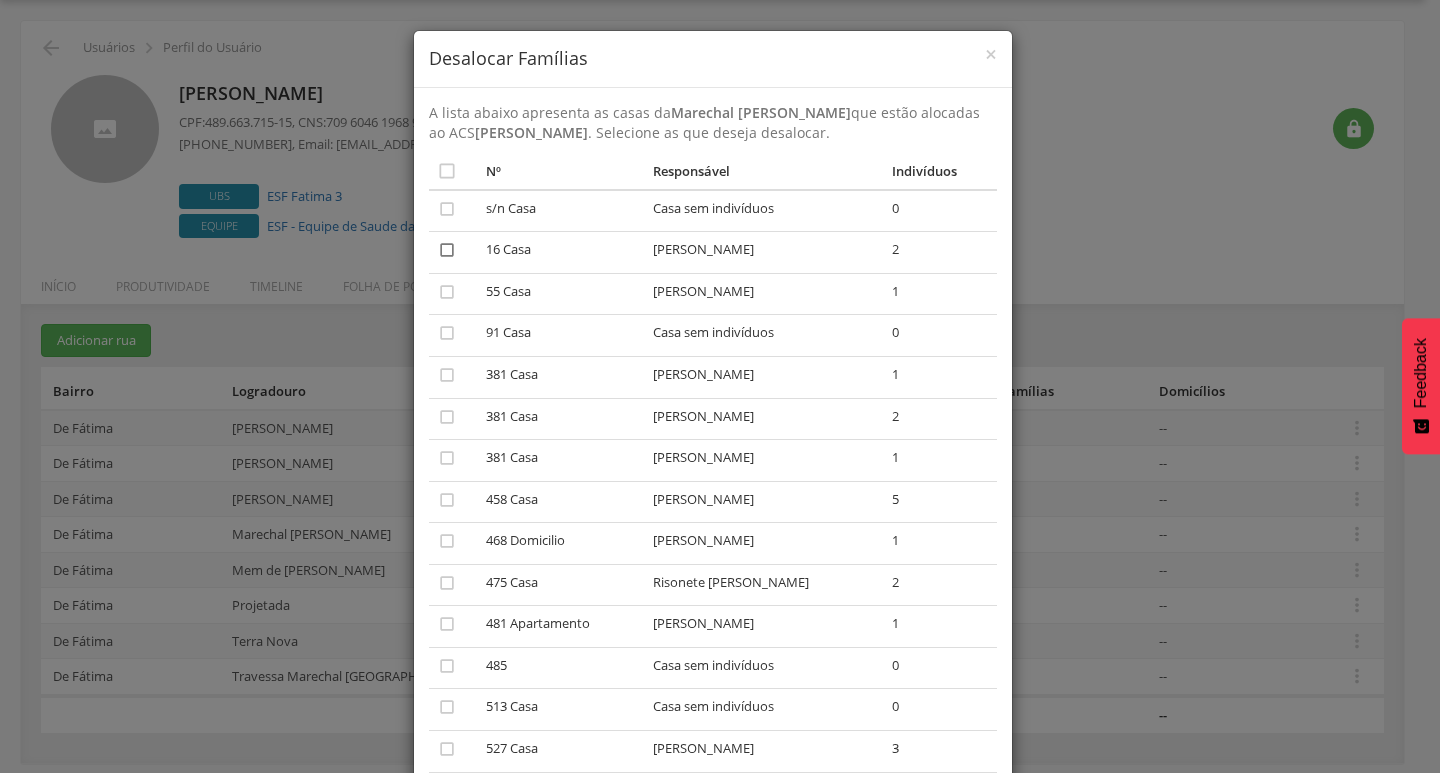 click on "" at bounding box center (447, 250) 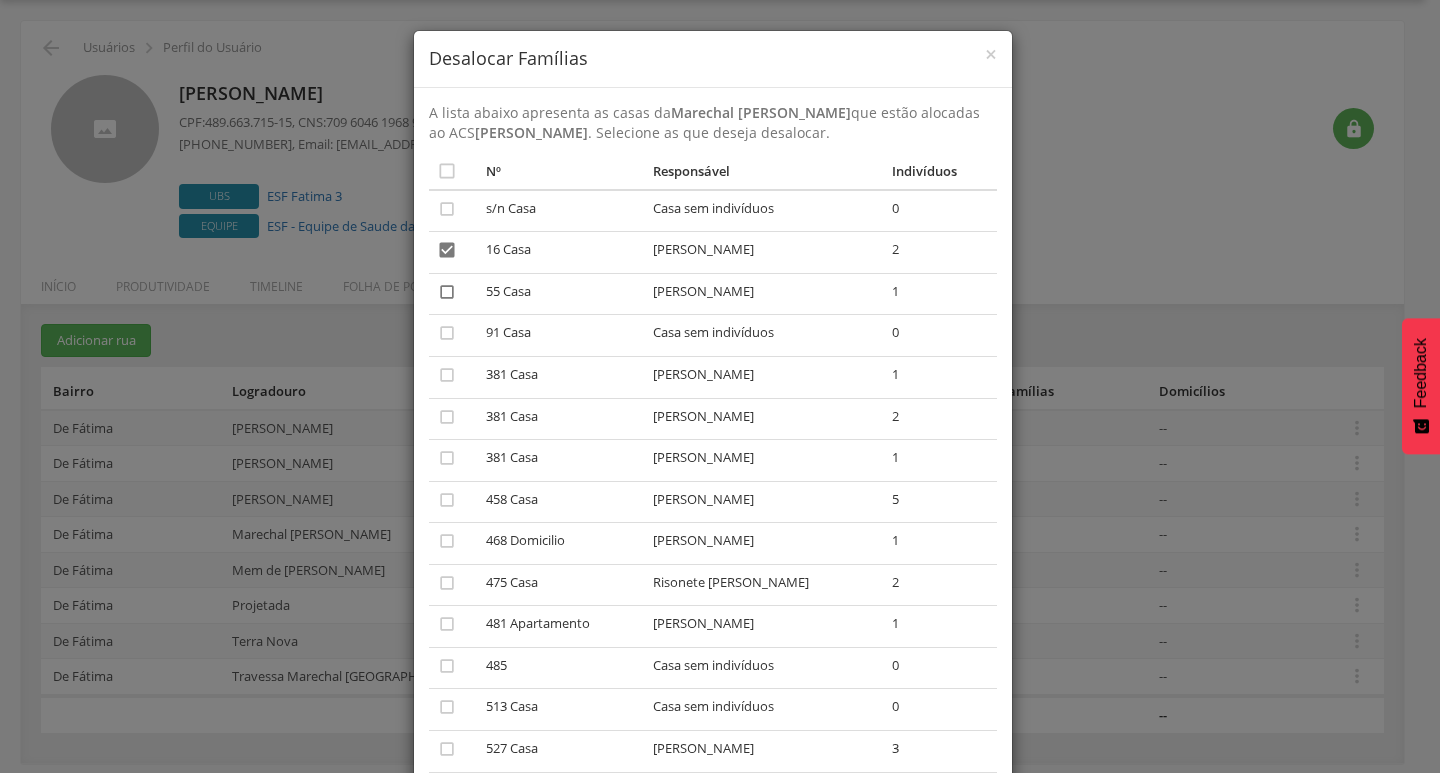 click on "" at bounding box center (454, 294) 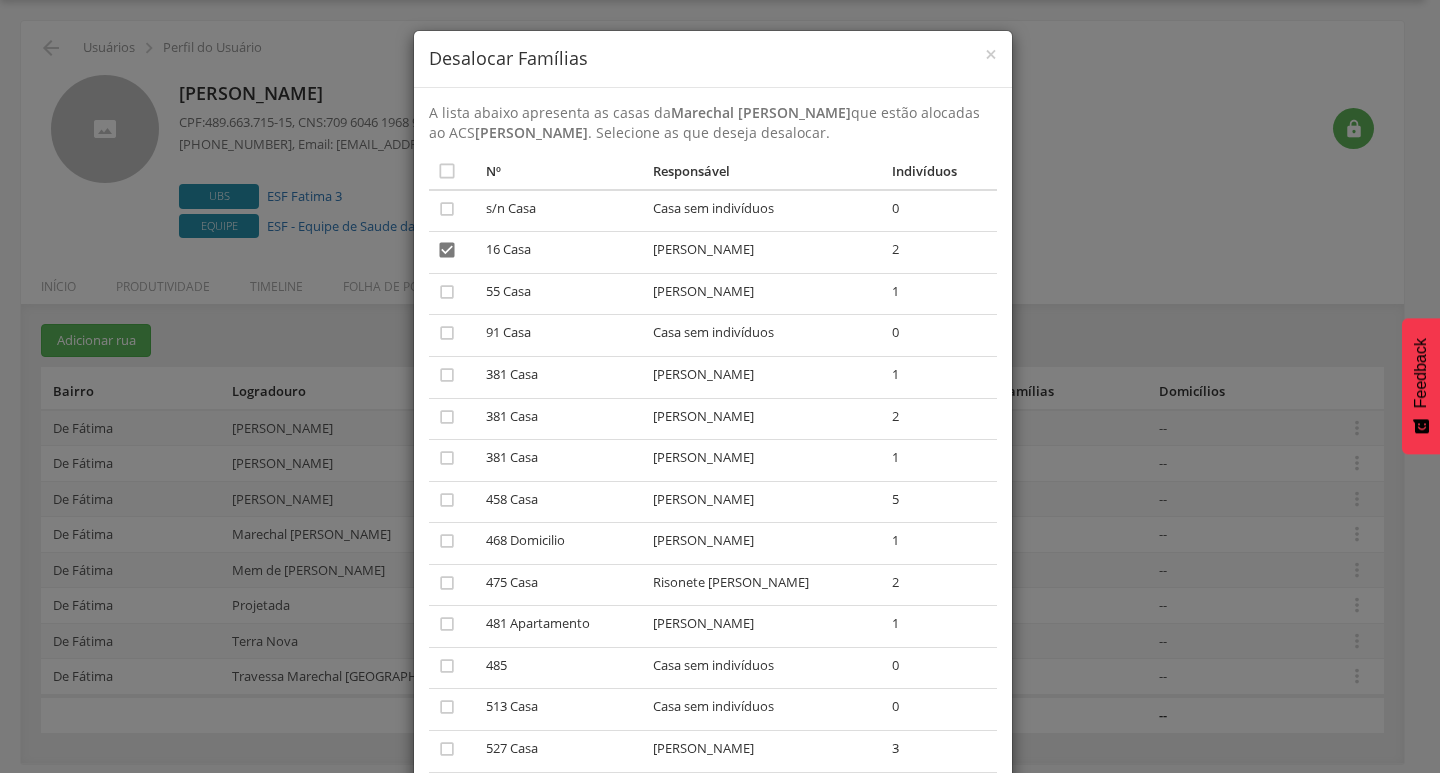click on "" at bounding box center [454, 294] 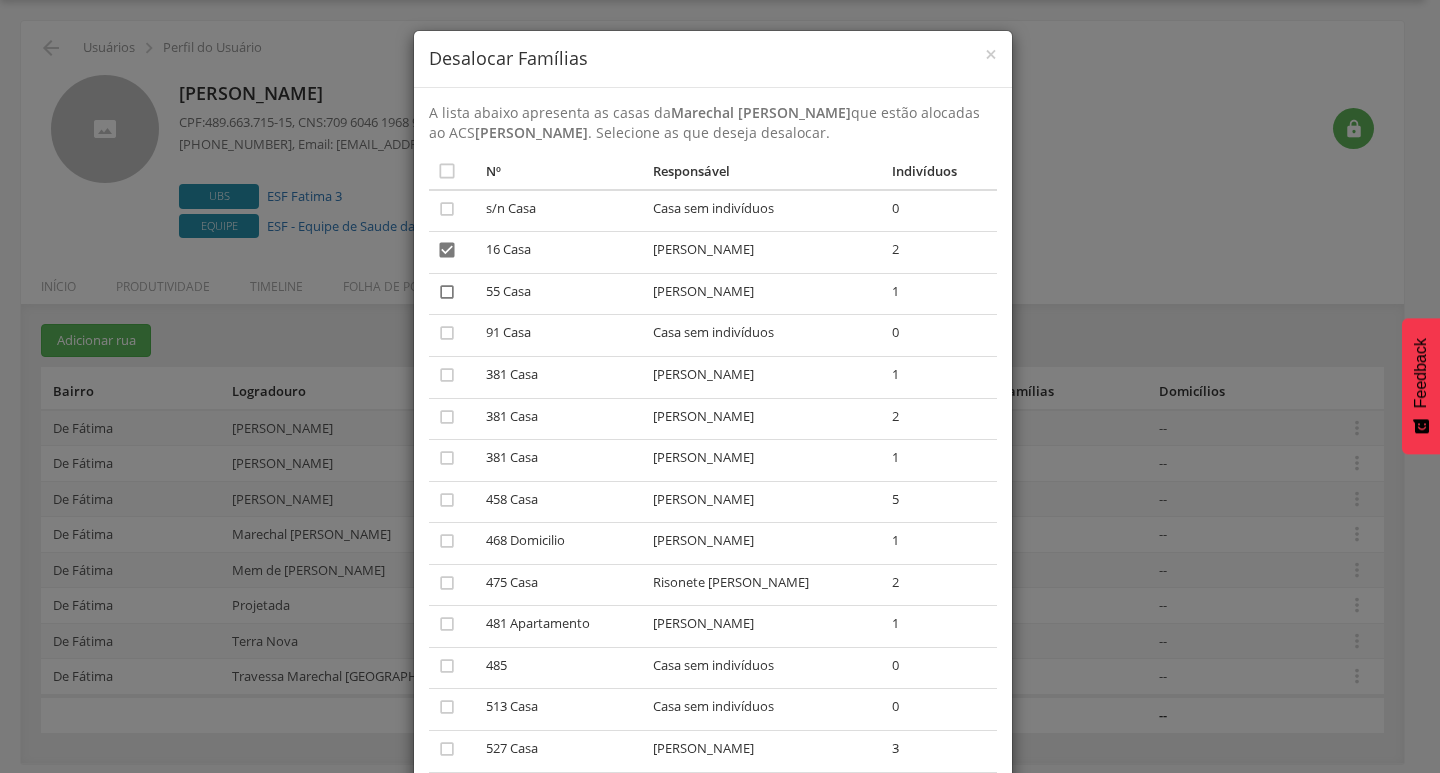click on "" at bounding box center [447, 292] 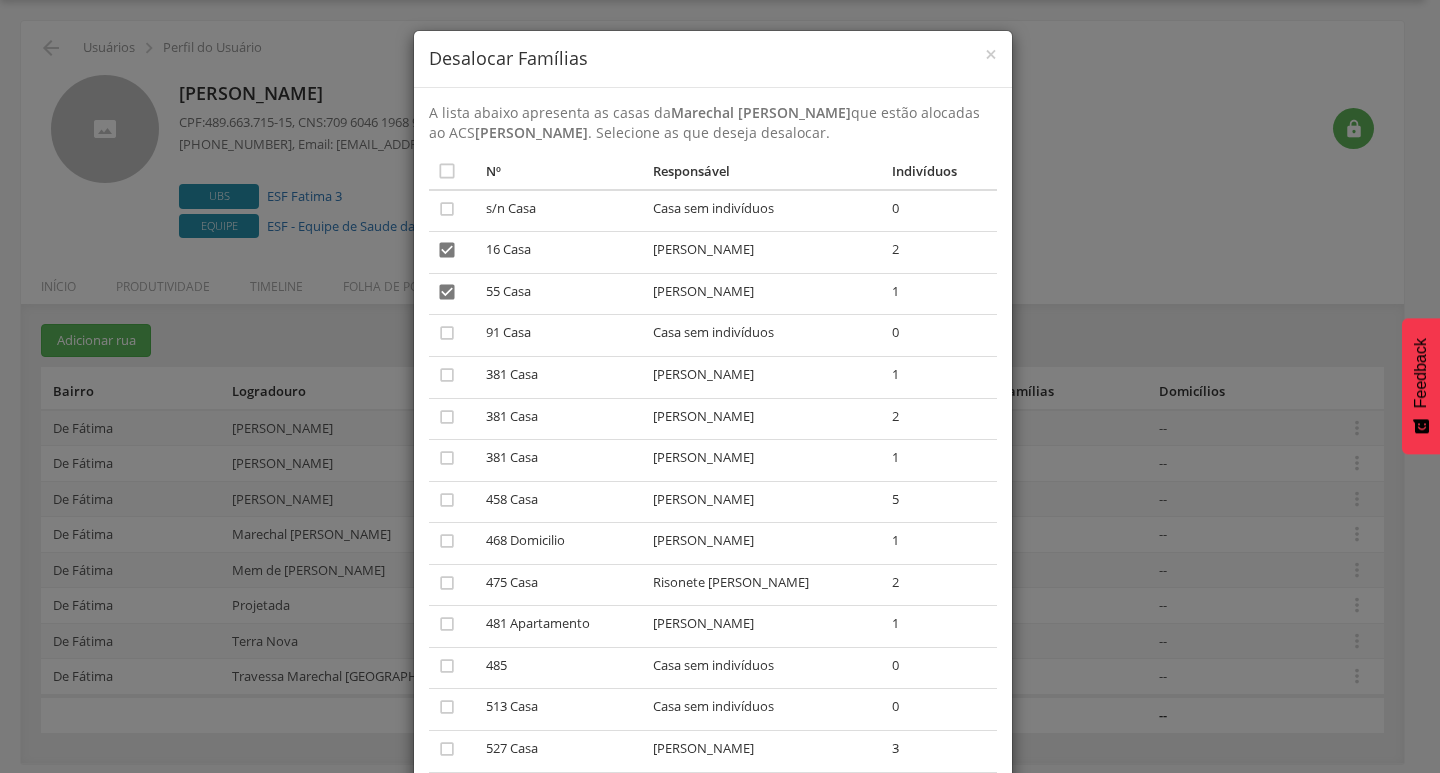 click on "" at bounding box center [454, 336] 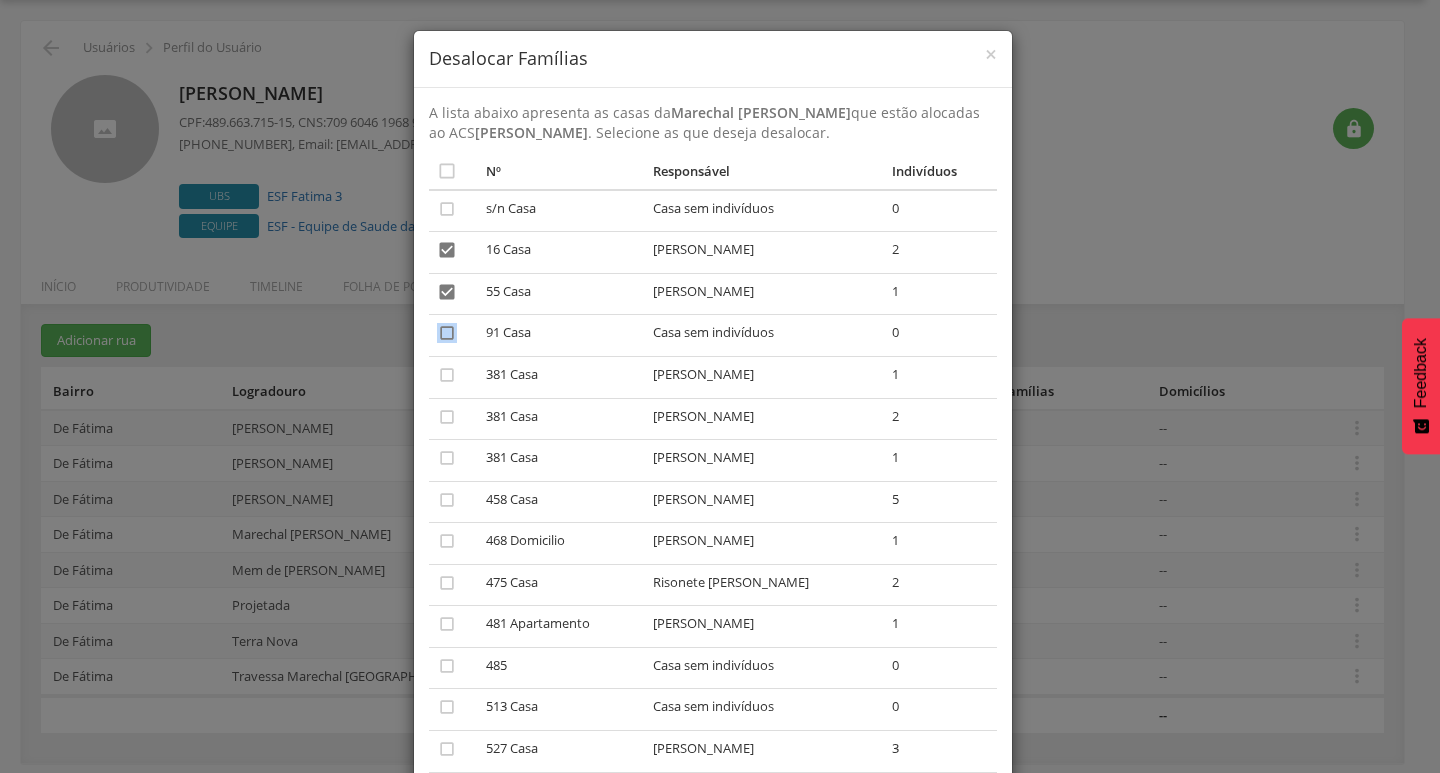 click on "" at bounding box center (447, 333) 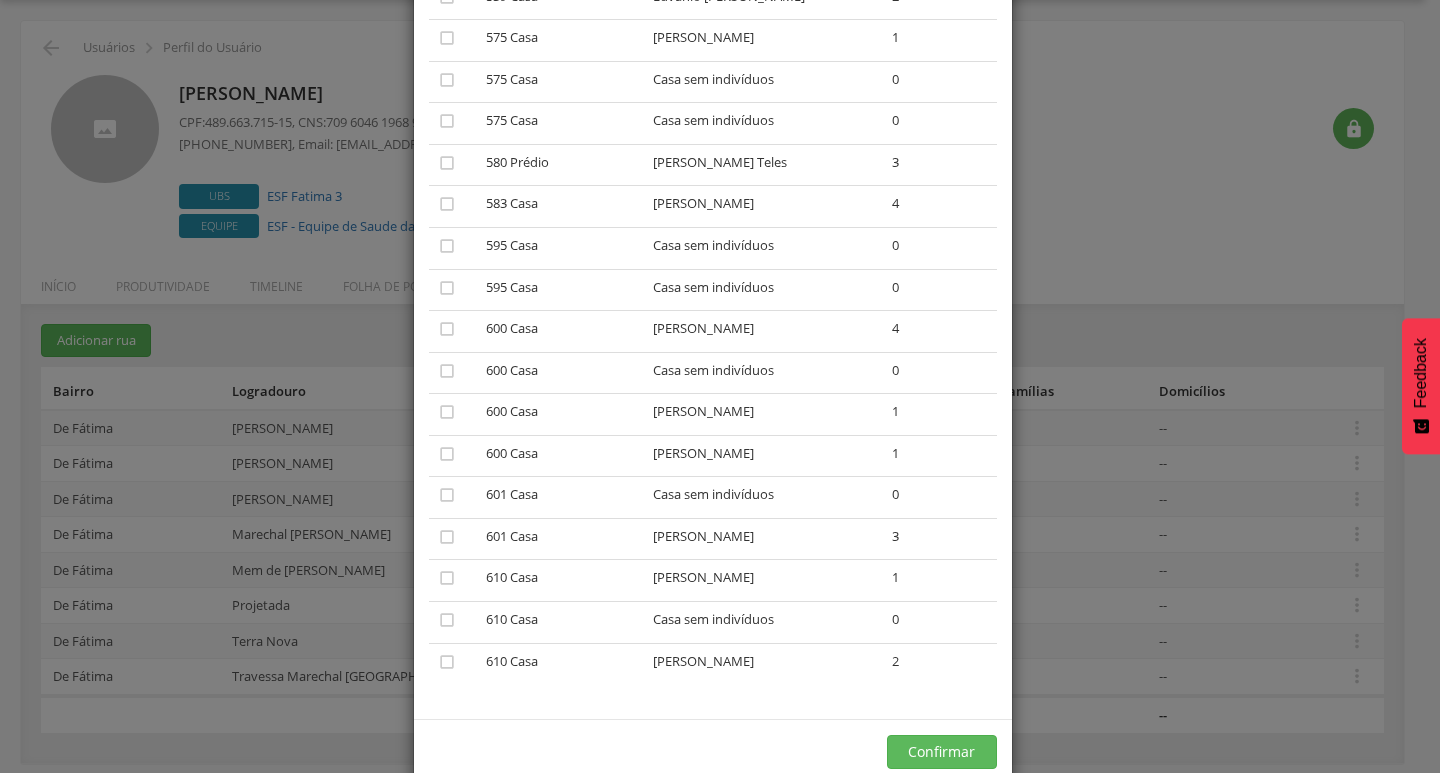 scroll, scrollTop: 836, scrollLeft: 0, axis: vertical 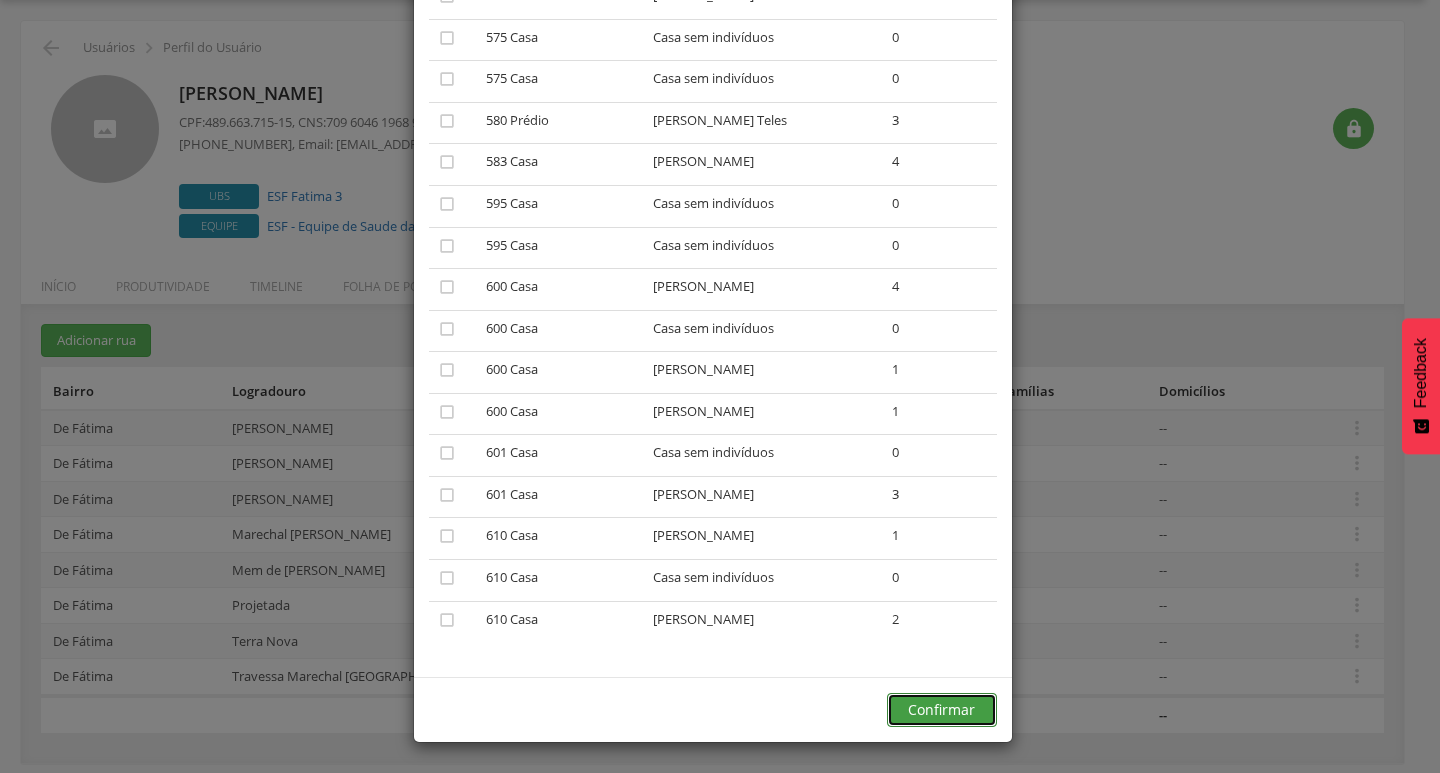 click on "Confirmar" at bounding box center (942, 710) 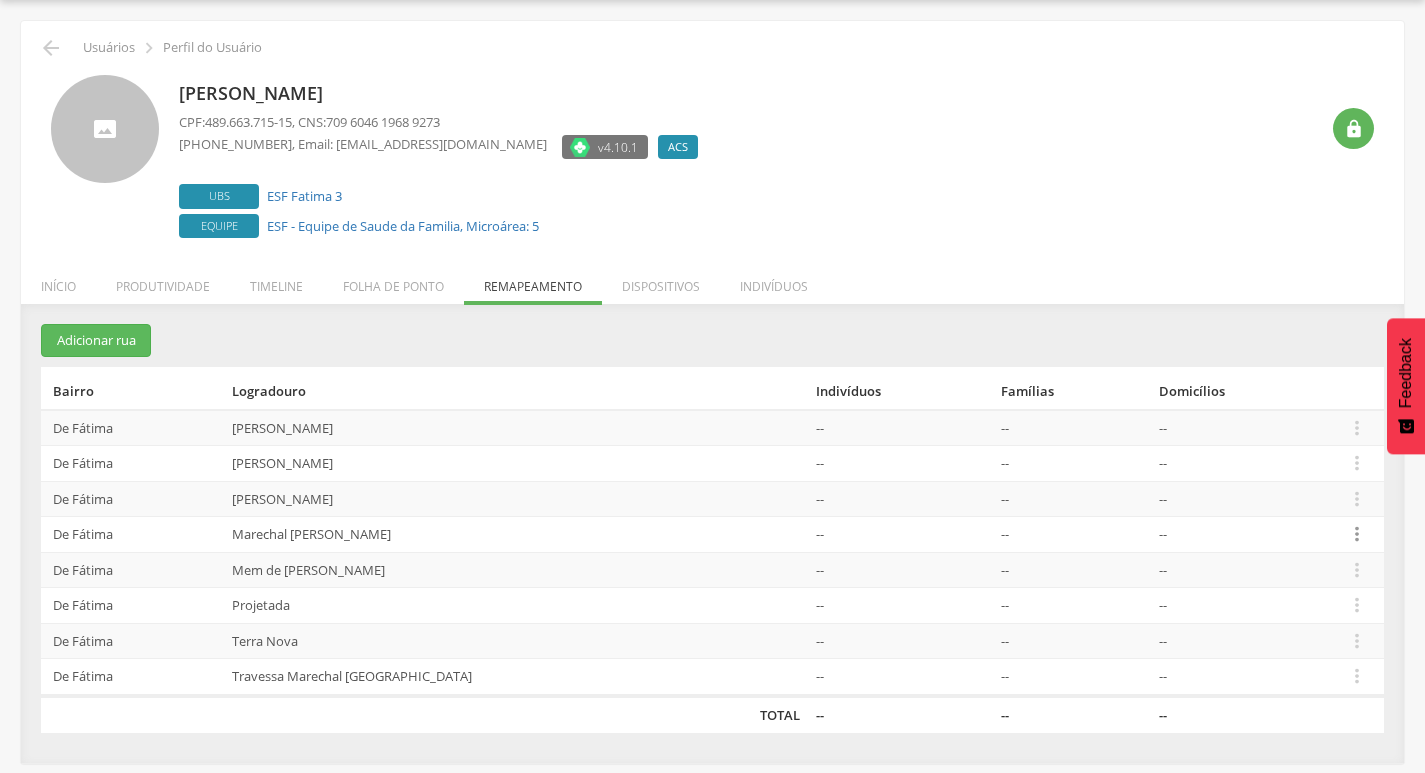click on "" at bounding box center (1357, 534) 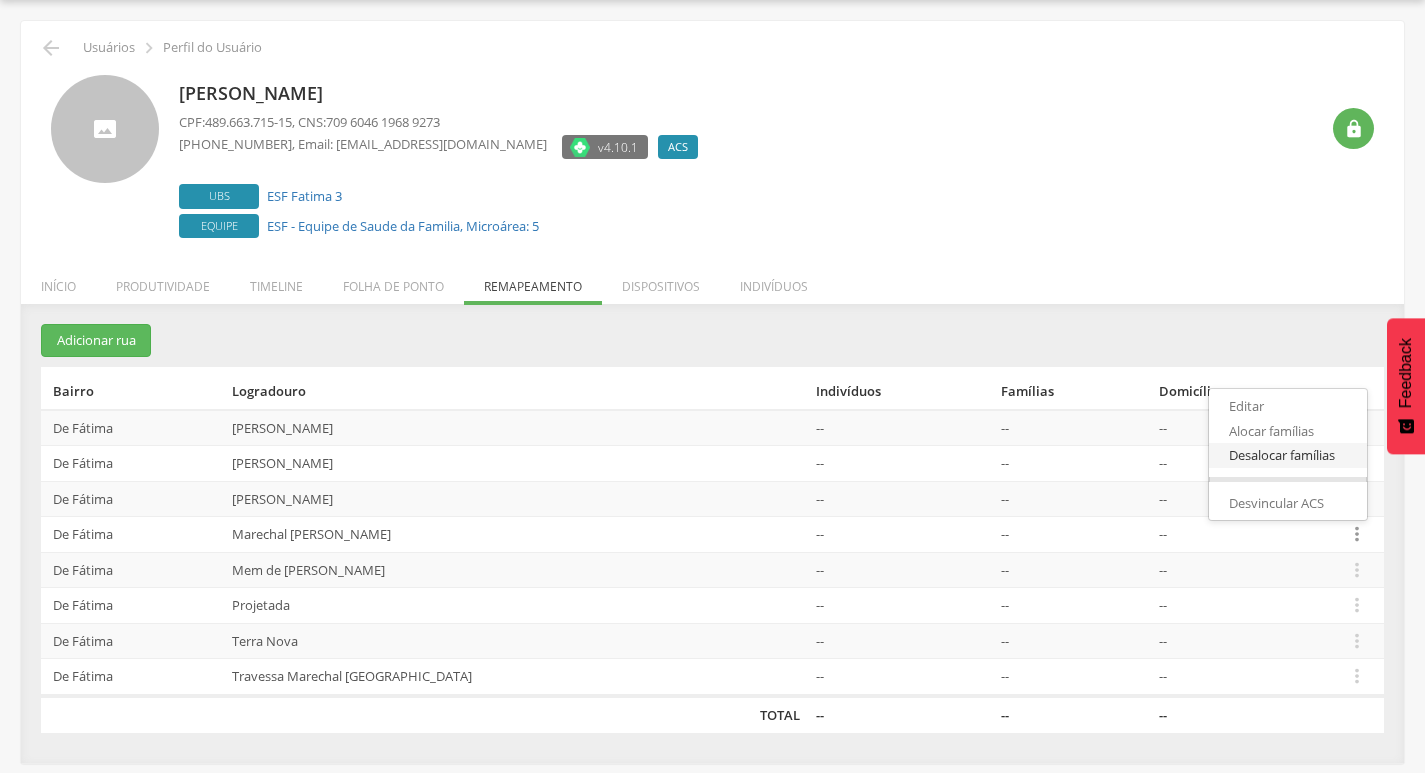 click on "Desalocar famílias" at bounding box center (1288, 455) 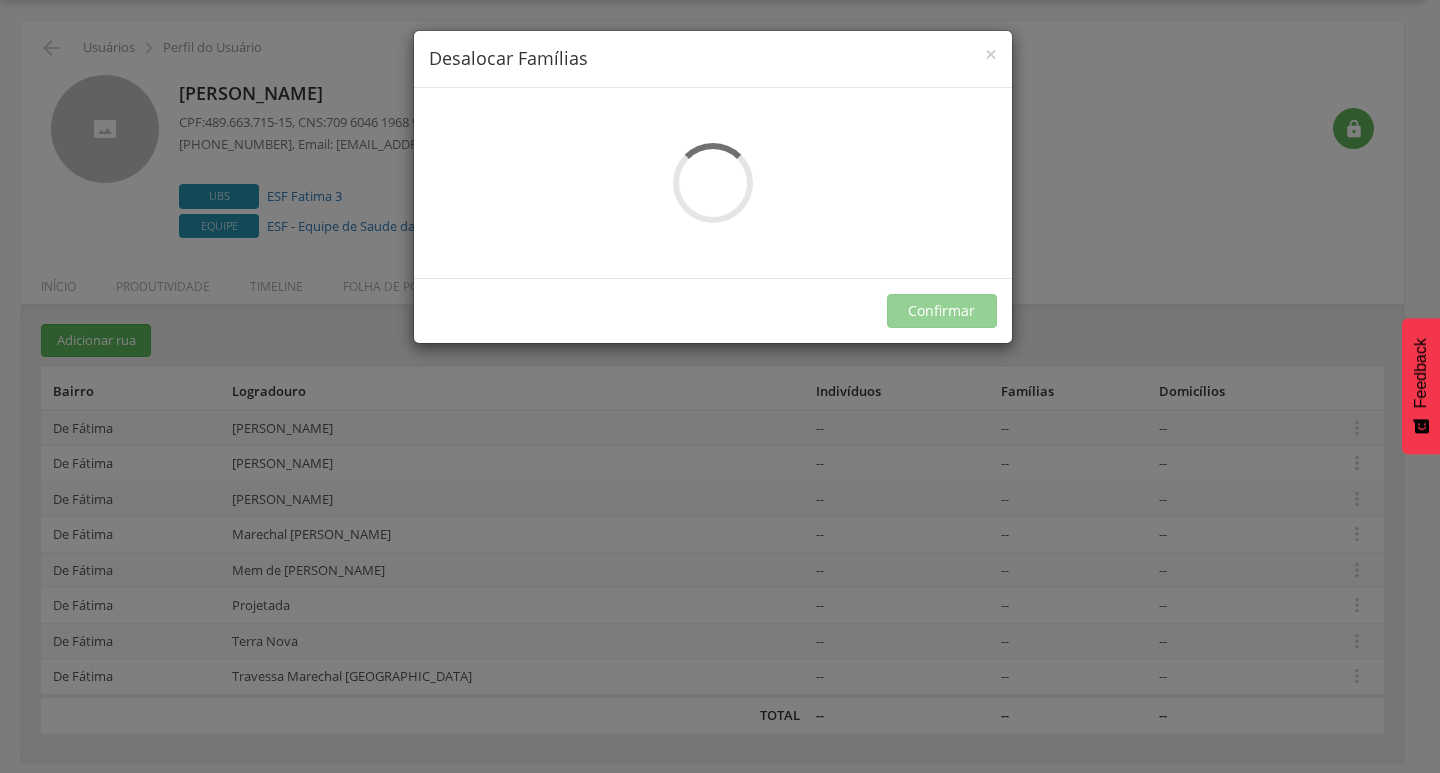 scroll, scrollTop: 0, scrollLeft: 0, axis: both 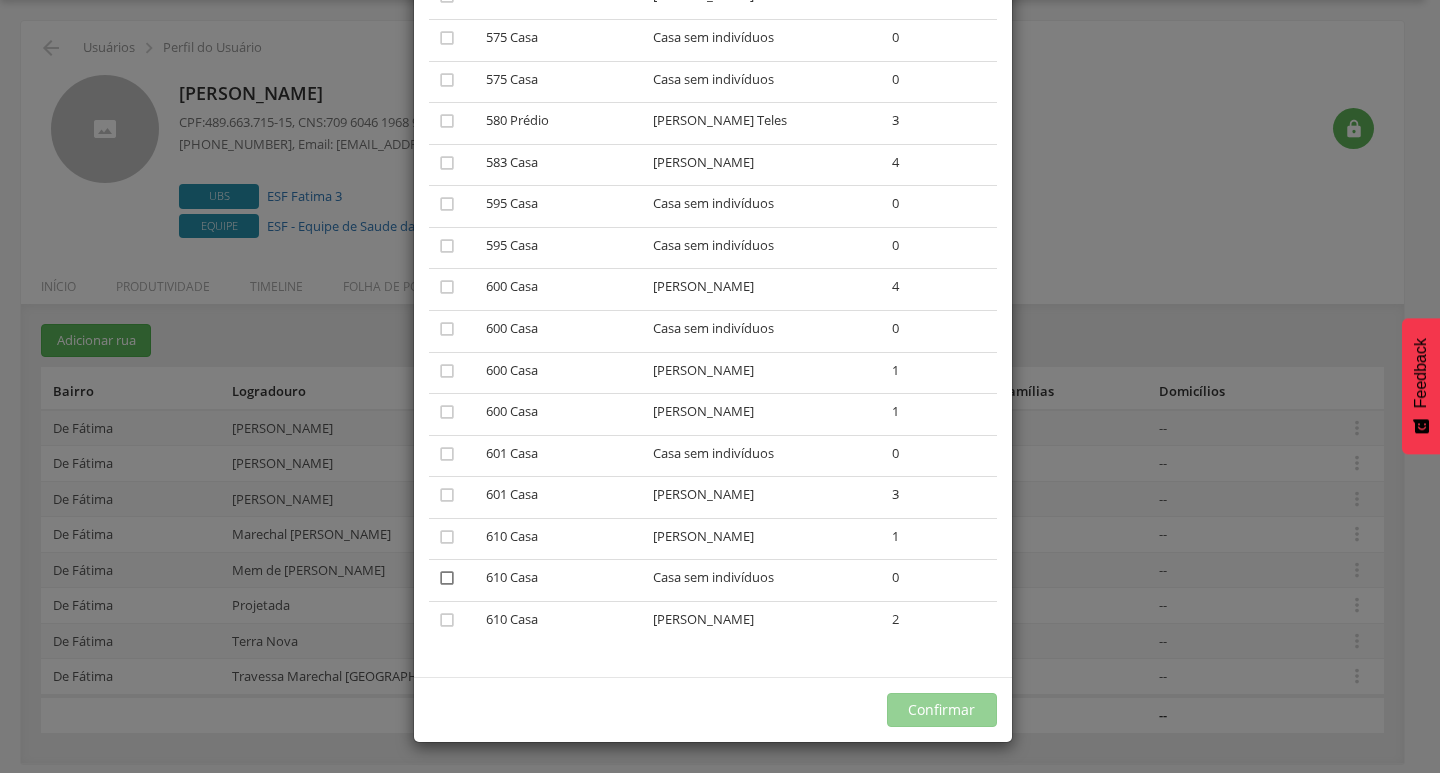 click on "" at bounding box center [447, 578] 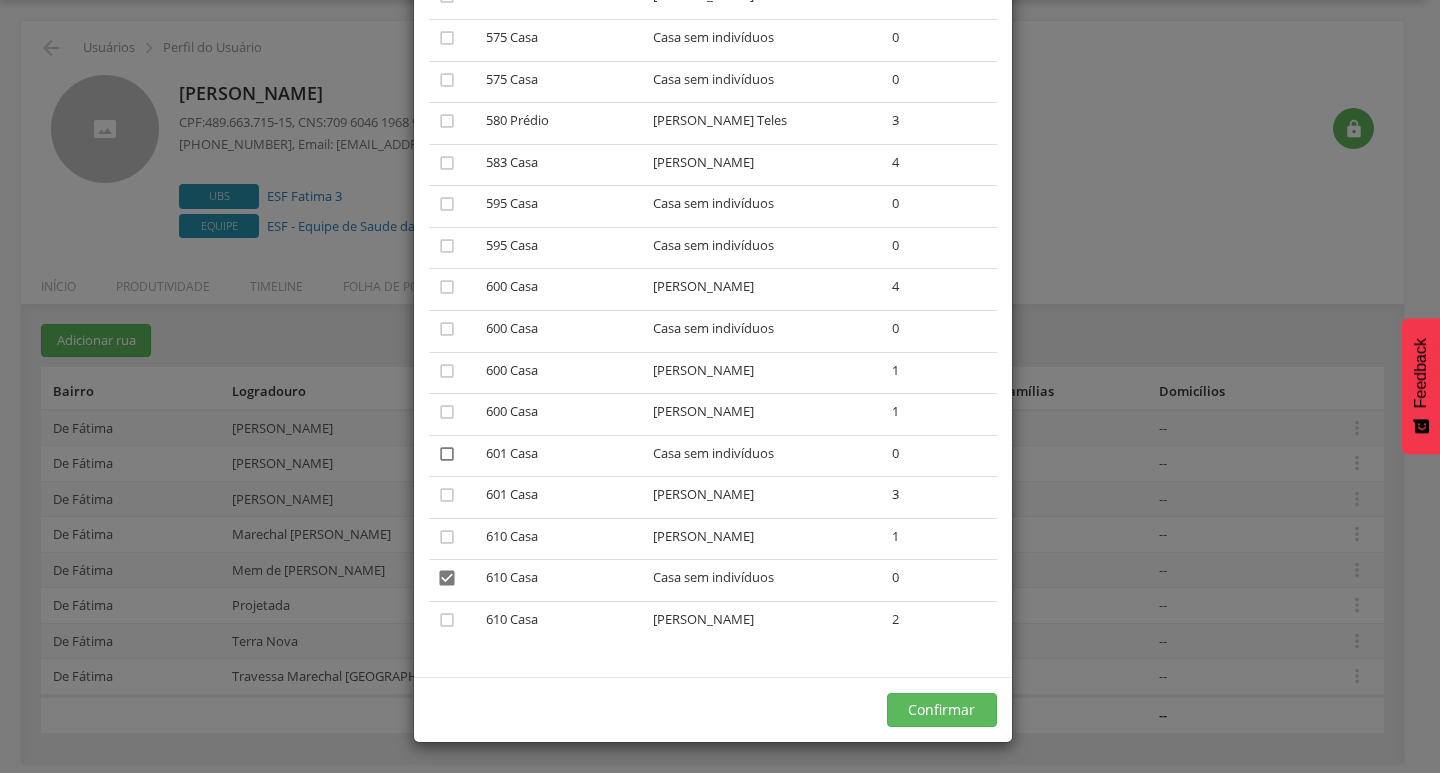 click on "" at bounding box center [447, 454] 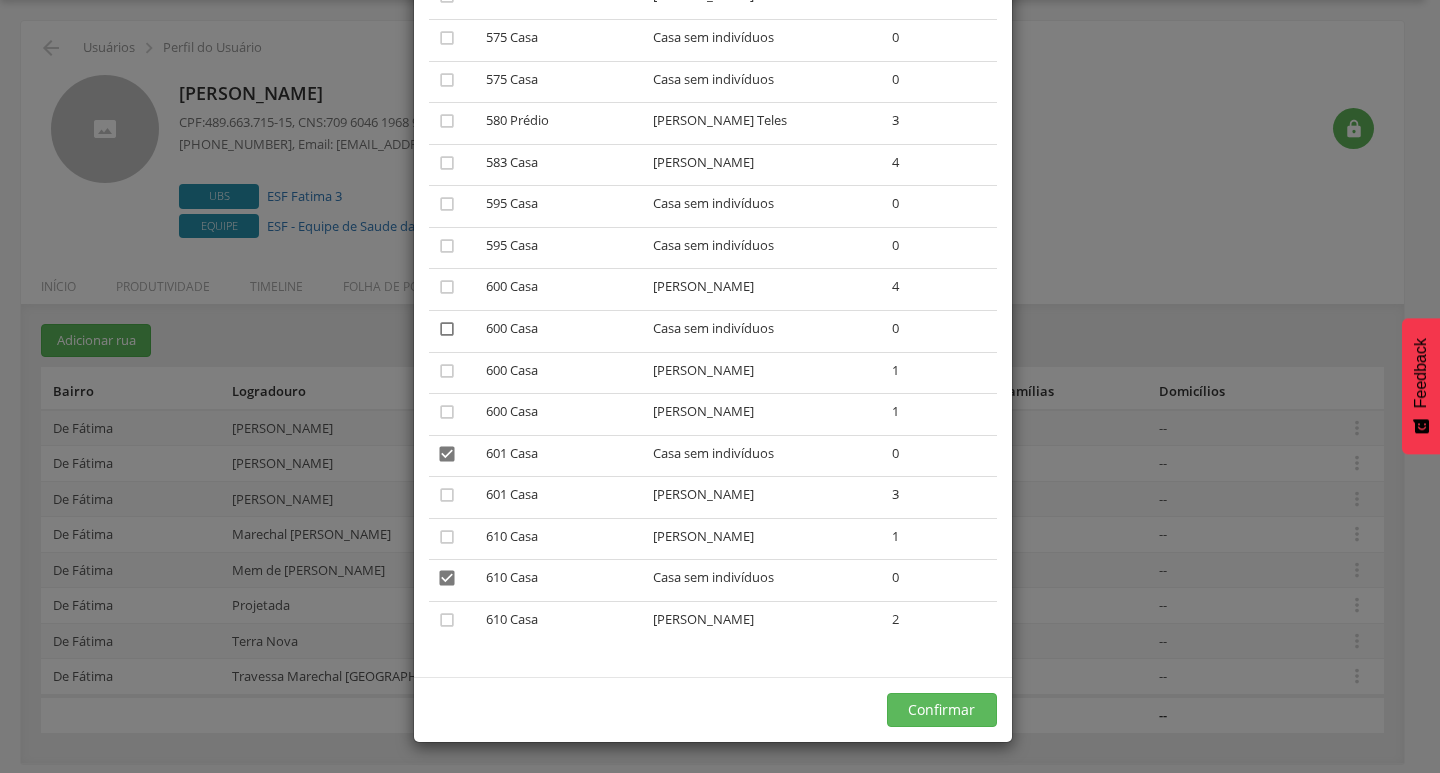 click on "" at bounding box center (447, 329) 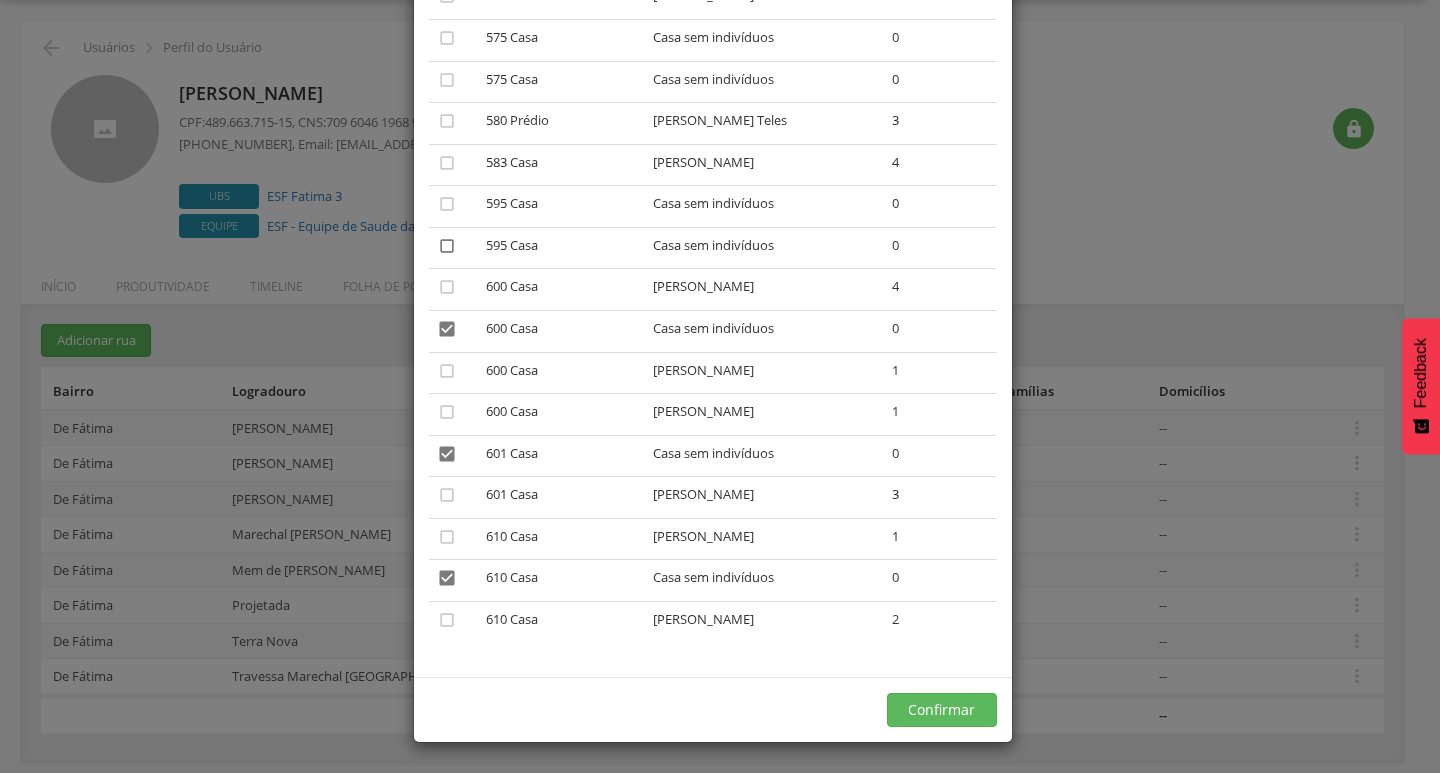 click on "" at bounding box center [447, 246] 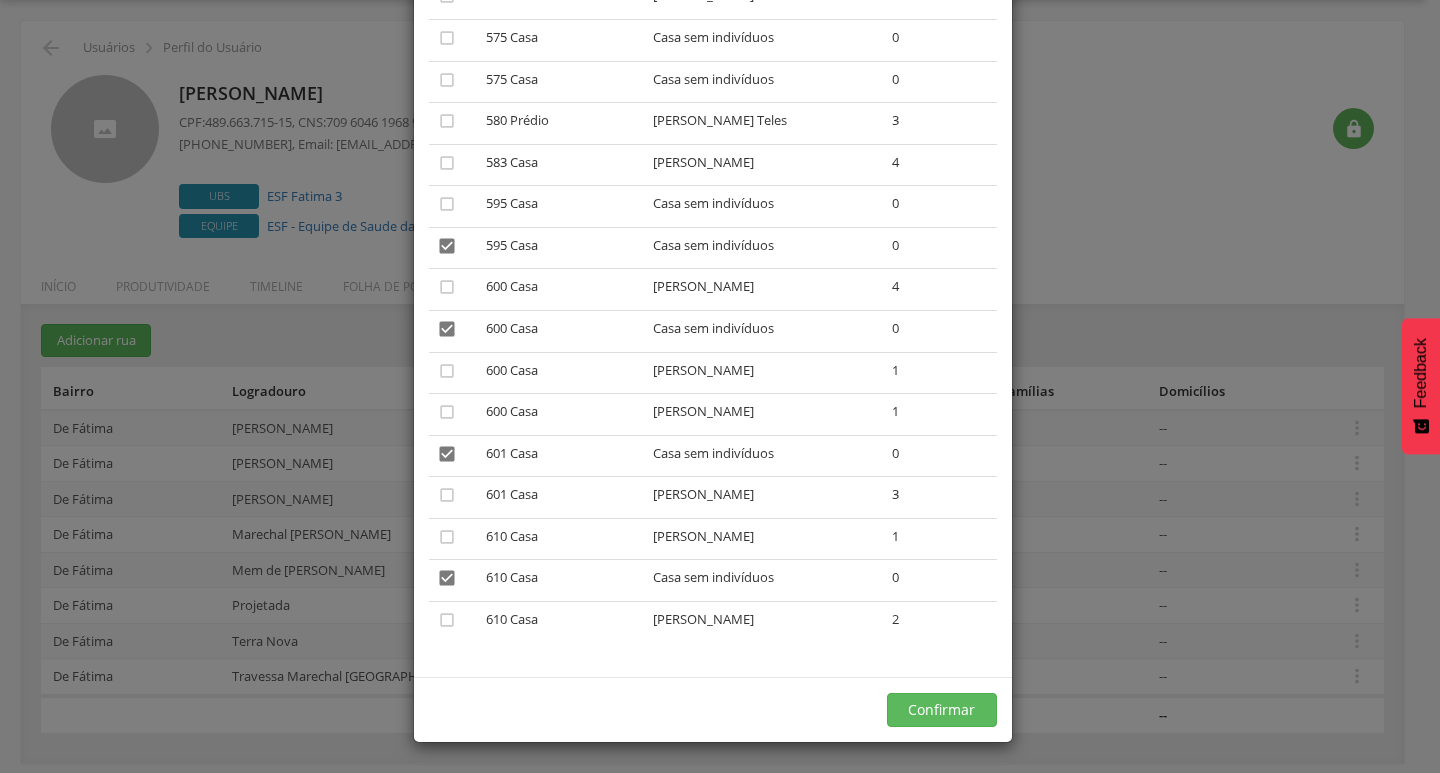 scroll, scrollTop: 611, scrollLeft: 0, axis: vertical 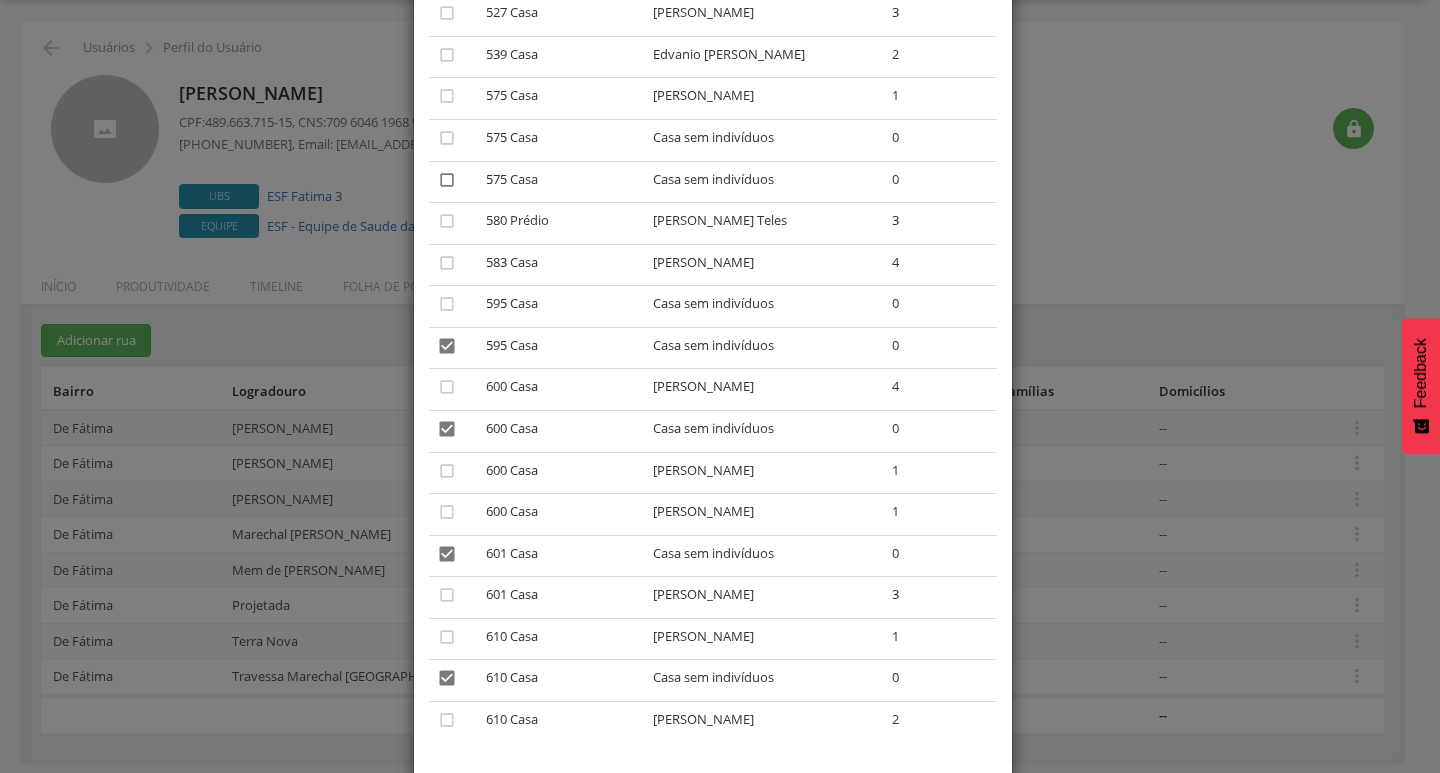 click on "" at bounding box center [447, 180] 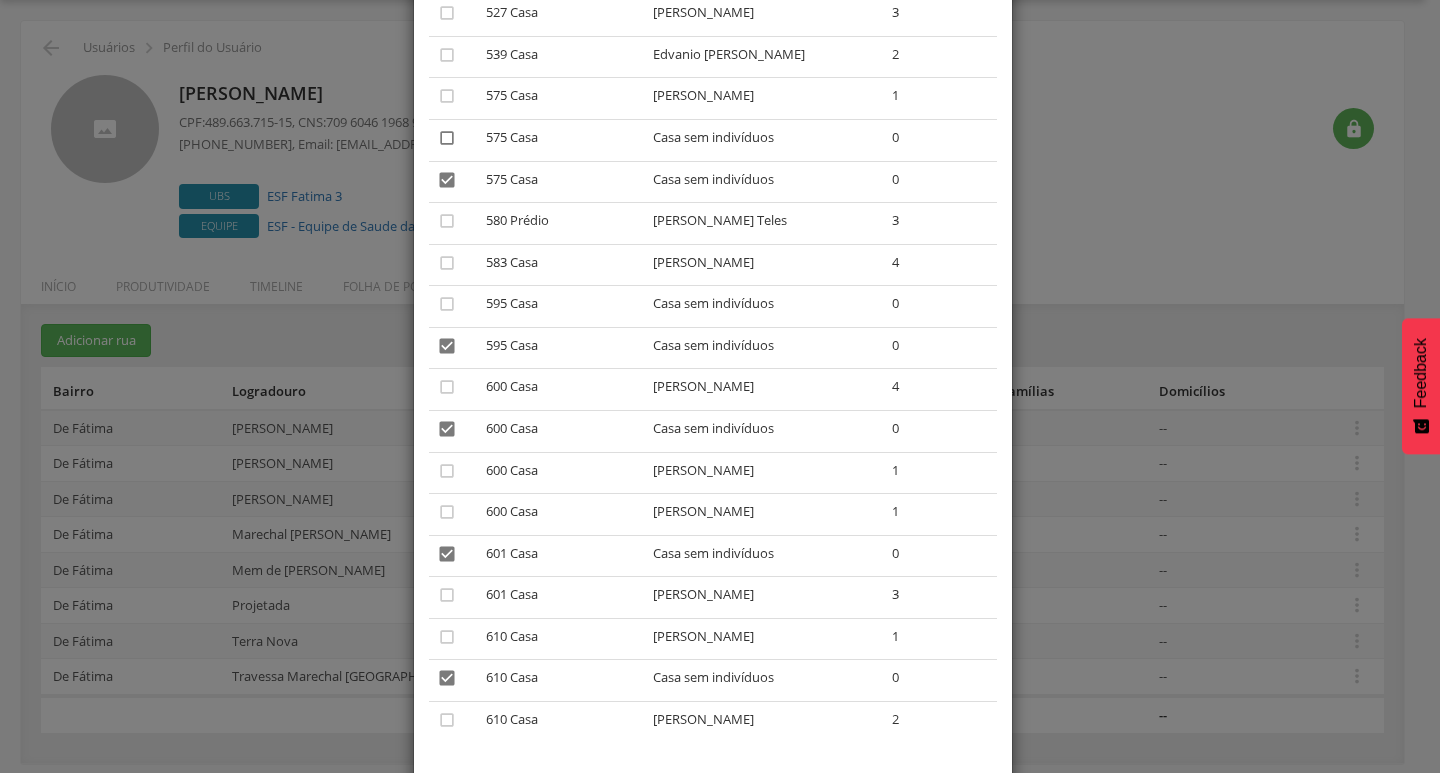 click on "" at bounding box center [447, 138] 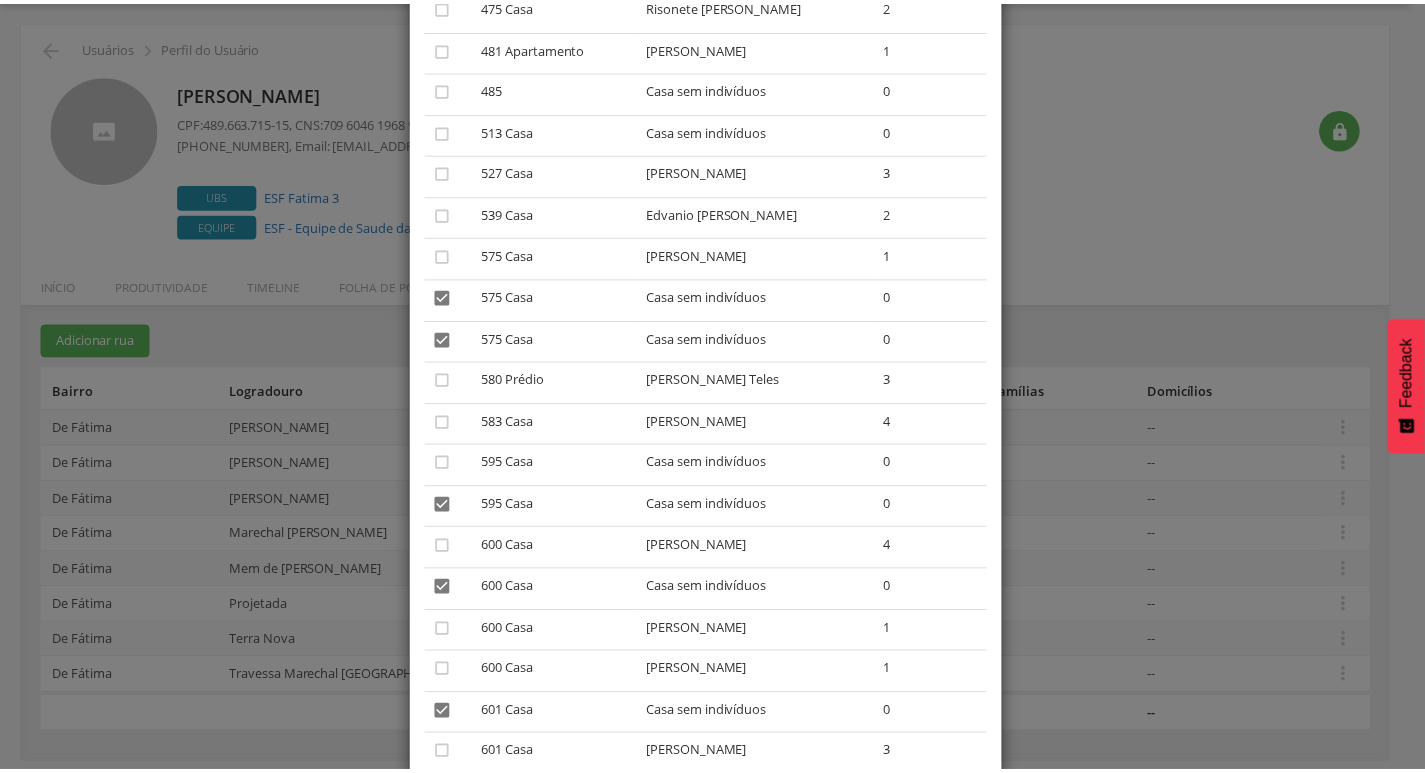 scroll, scrollTop: 711, scrollLeft: 0, axis: vertical 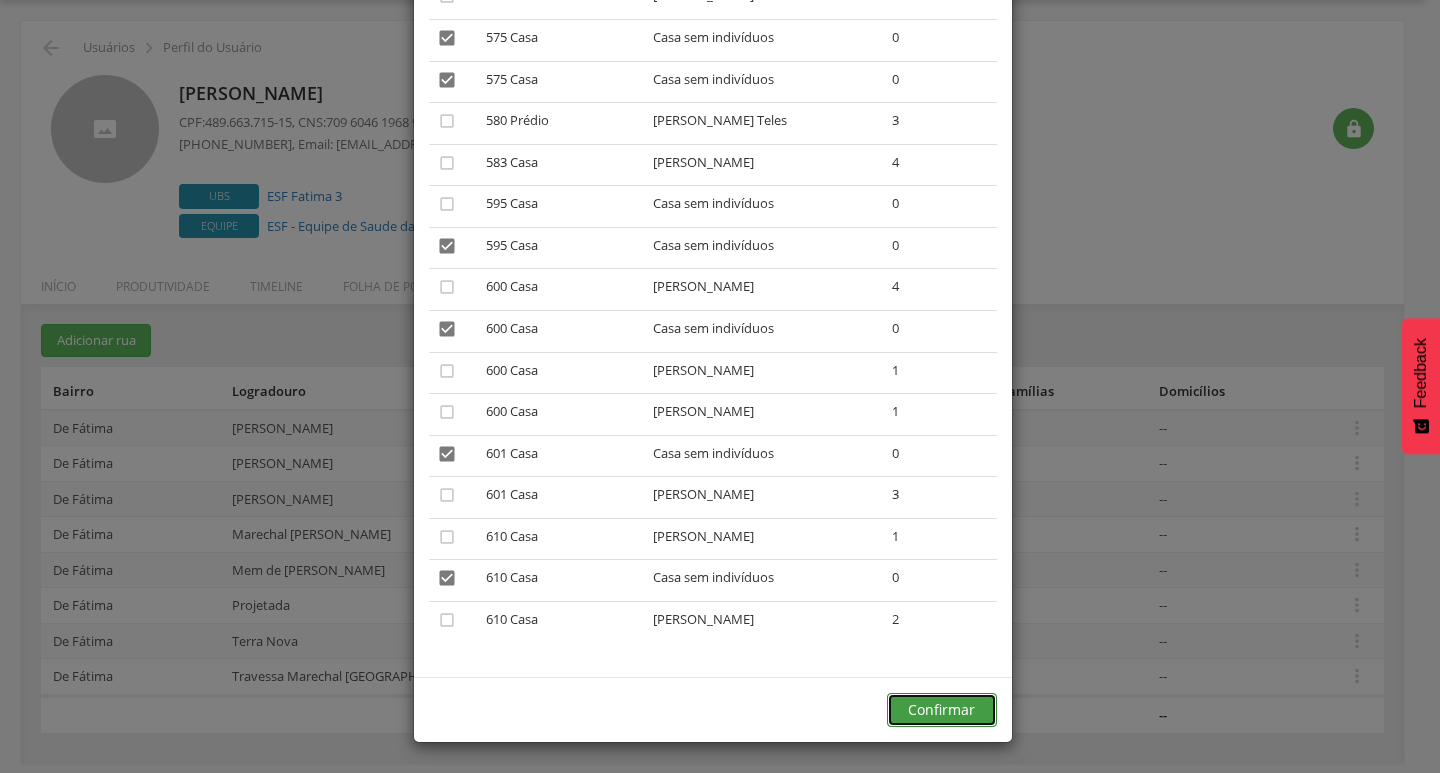 click on "Confirmar" at bounding box center (942, 710) 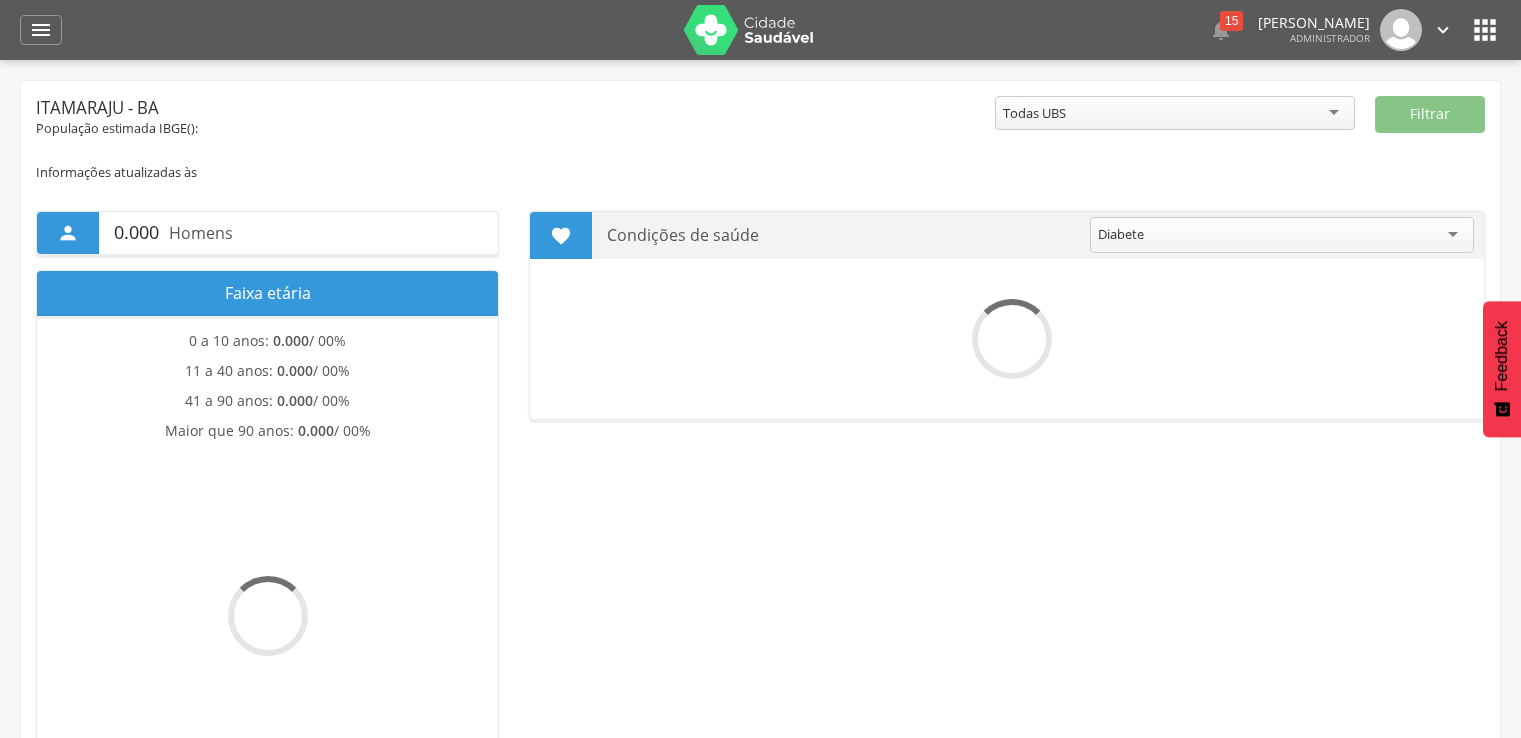 click on "" at bounding box center [41, 30] 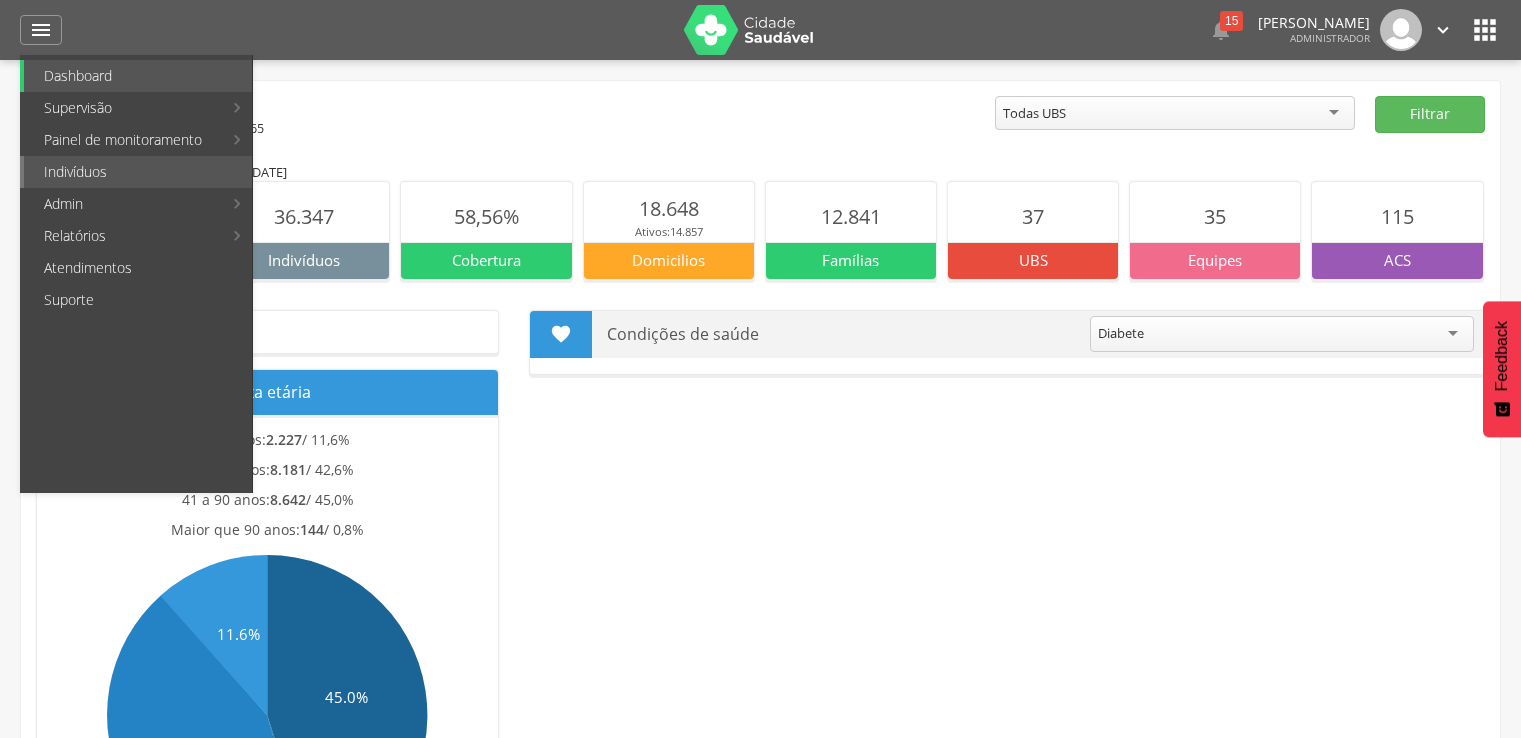 scroll, scrollTop: 0, scrollLeft: 0, axis: both 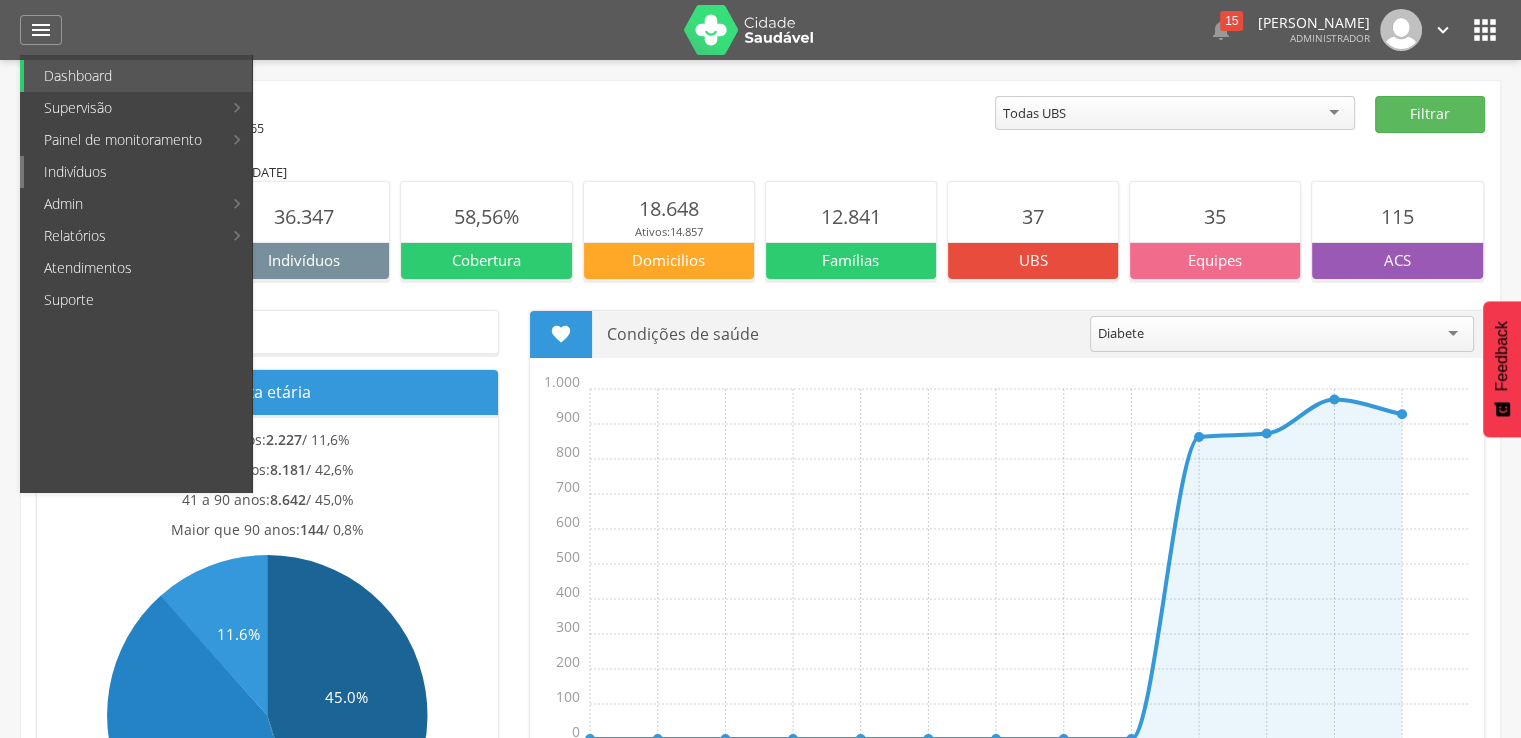 click on "Indivíduos" at bounding box center (138, 172) 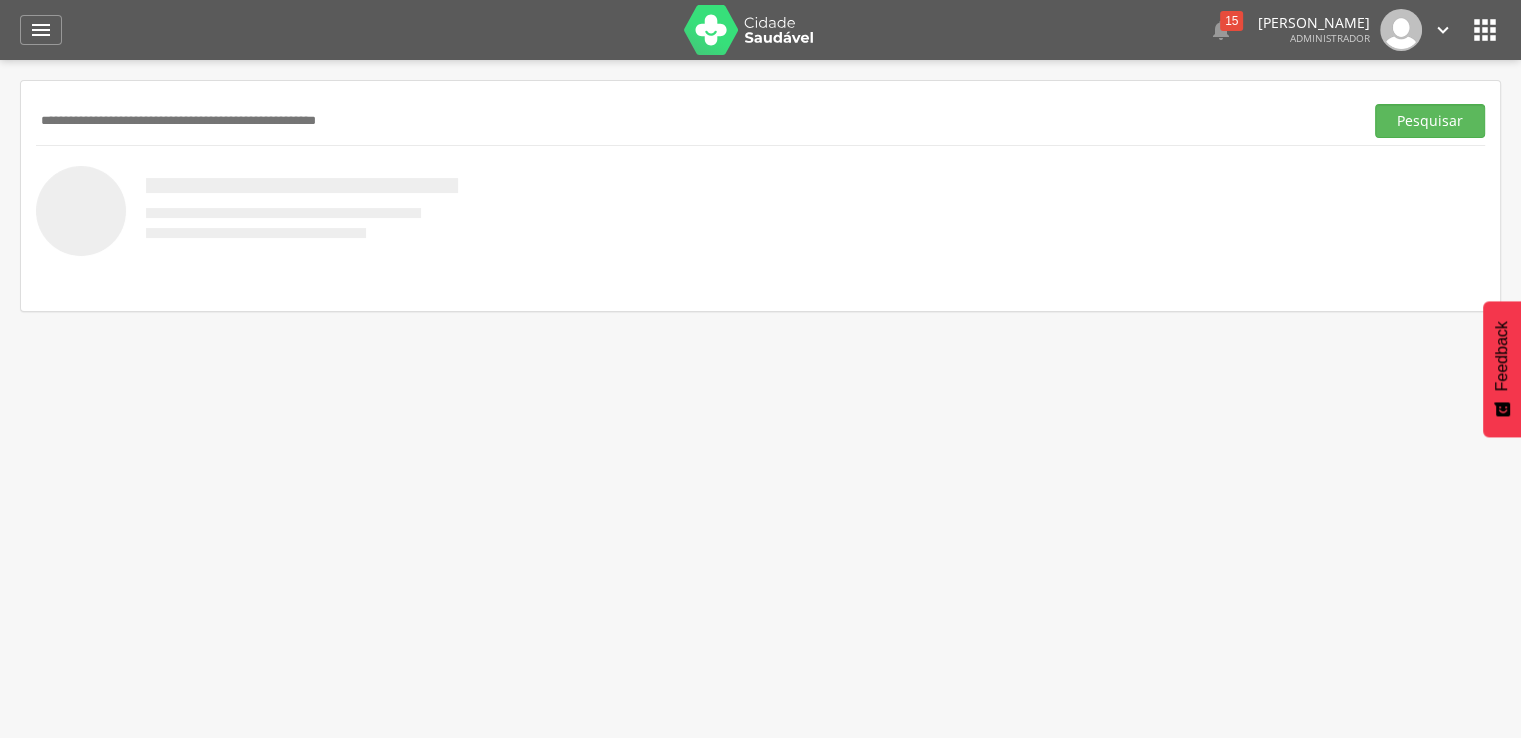 click at bounding box center [695, 121] 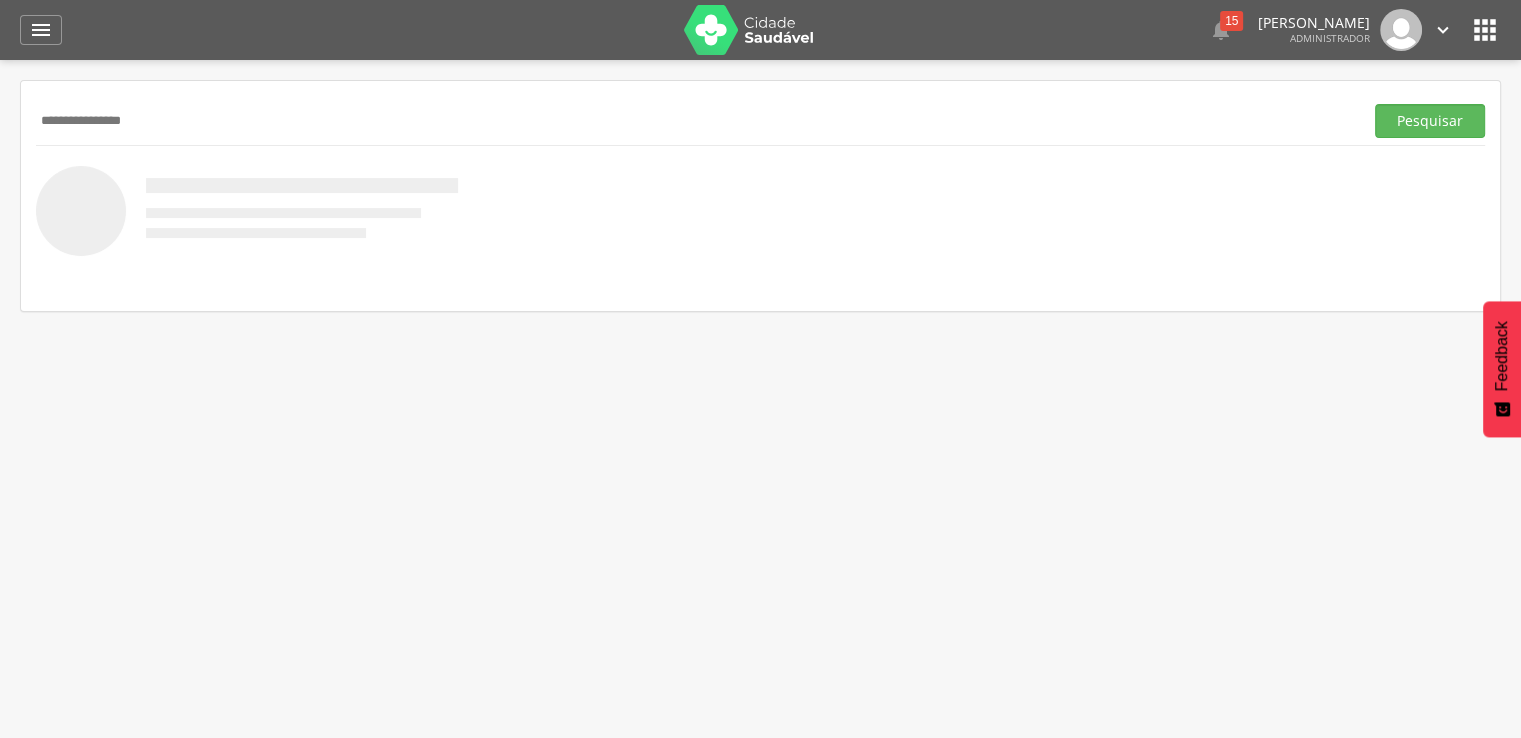 type on "**********" 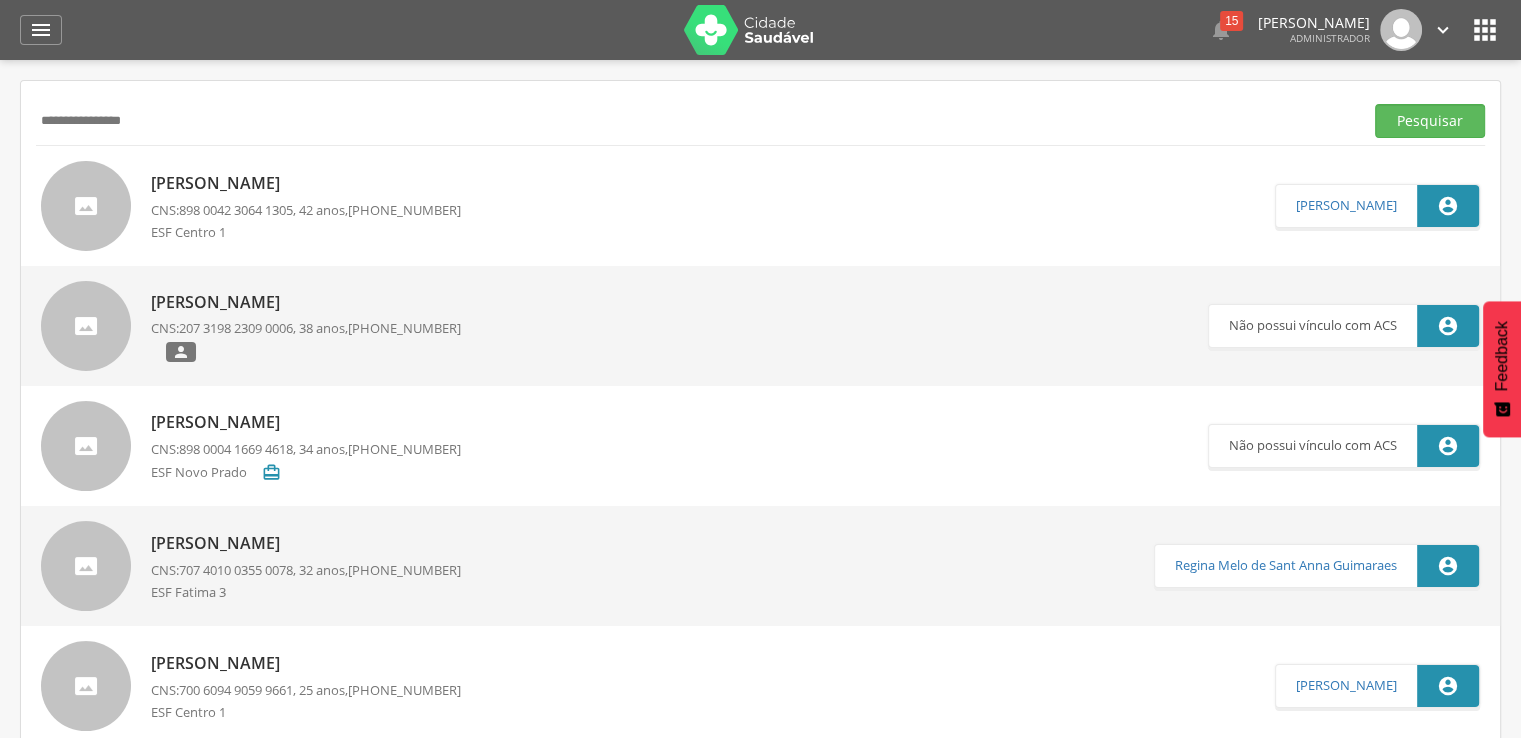 click on "[PERSON_NAME]" at bounding box center (306, 422) 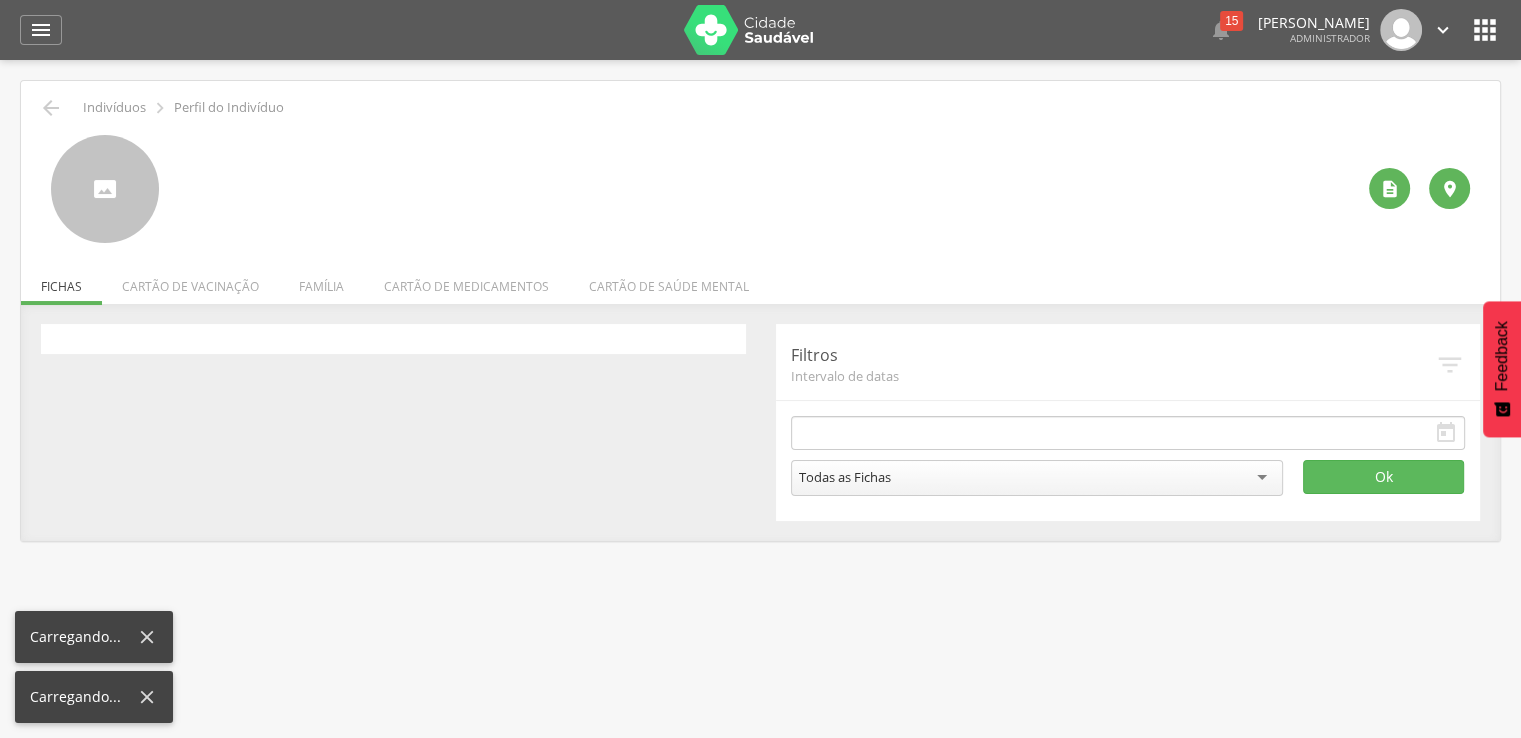 type on "**********" 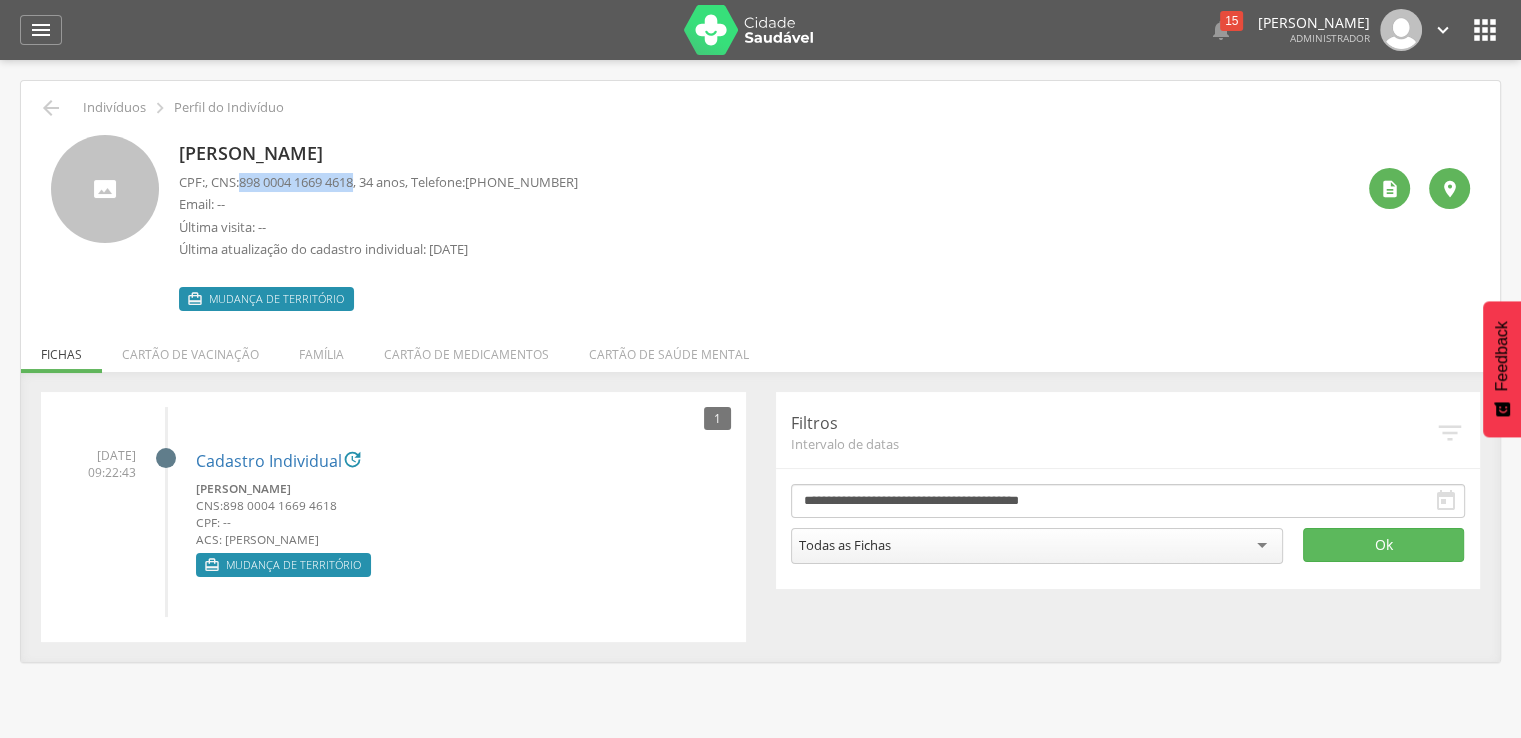 drag, startPoint x: 247, startPoint y: 181, endPoint x: 368, endPoint y: 184, distance: 121.037186 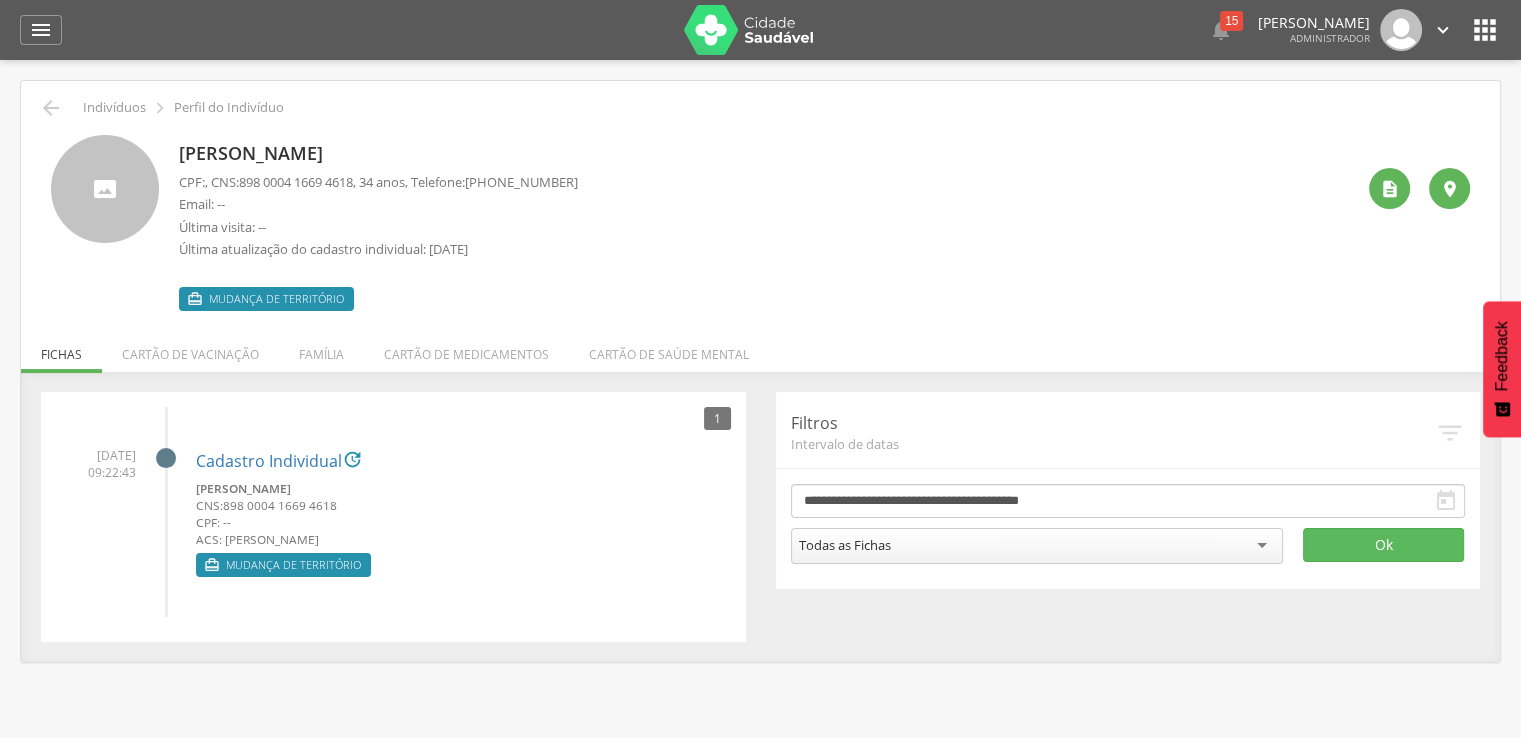 click on "Última atualização do cadastro individual: [DATE]" at bounding box center (378, 249) 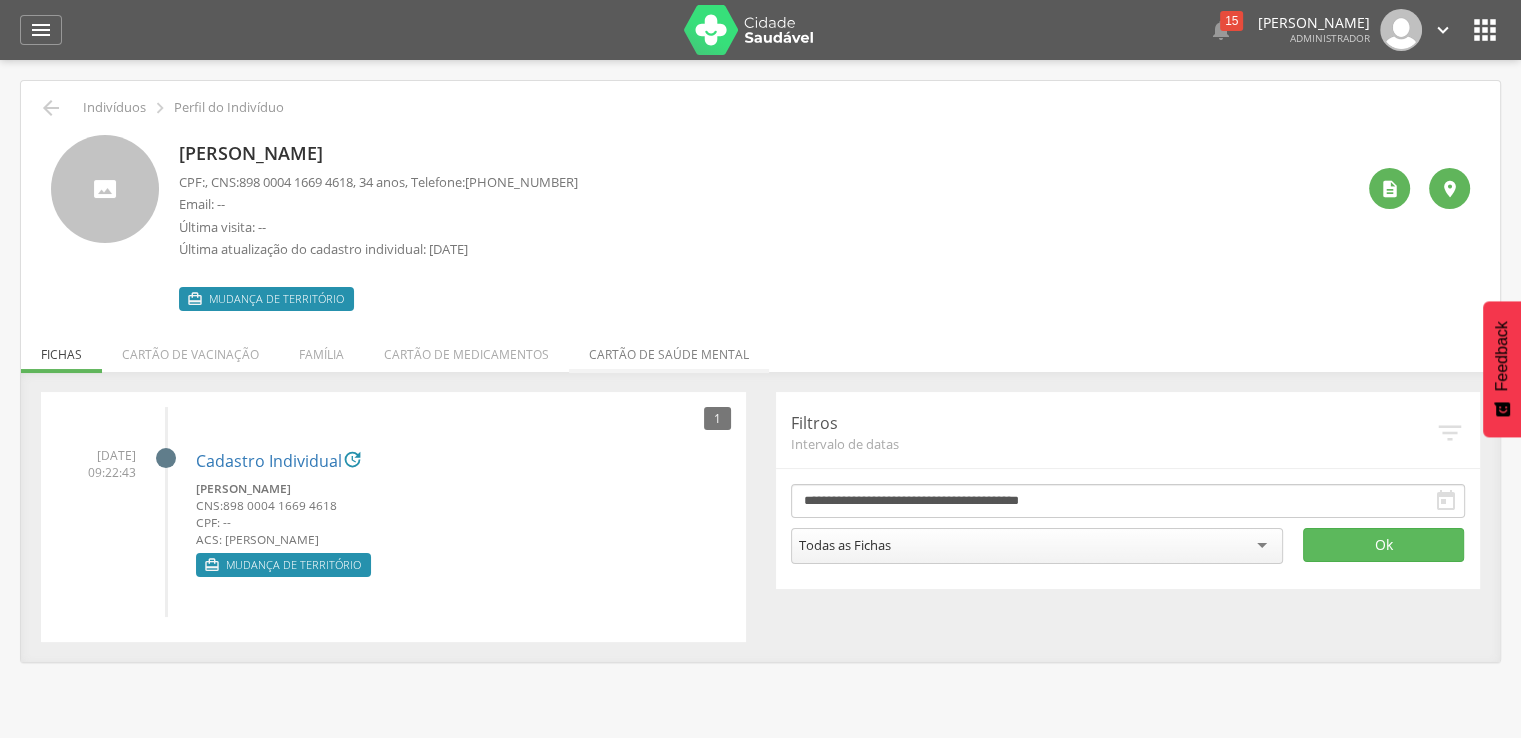 click on "Cartão de saúde mental" at bounding box center (669, 349) 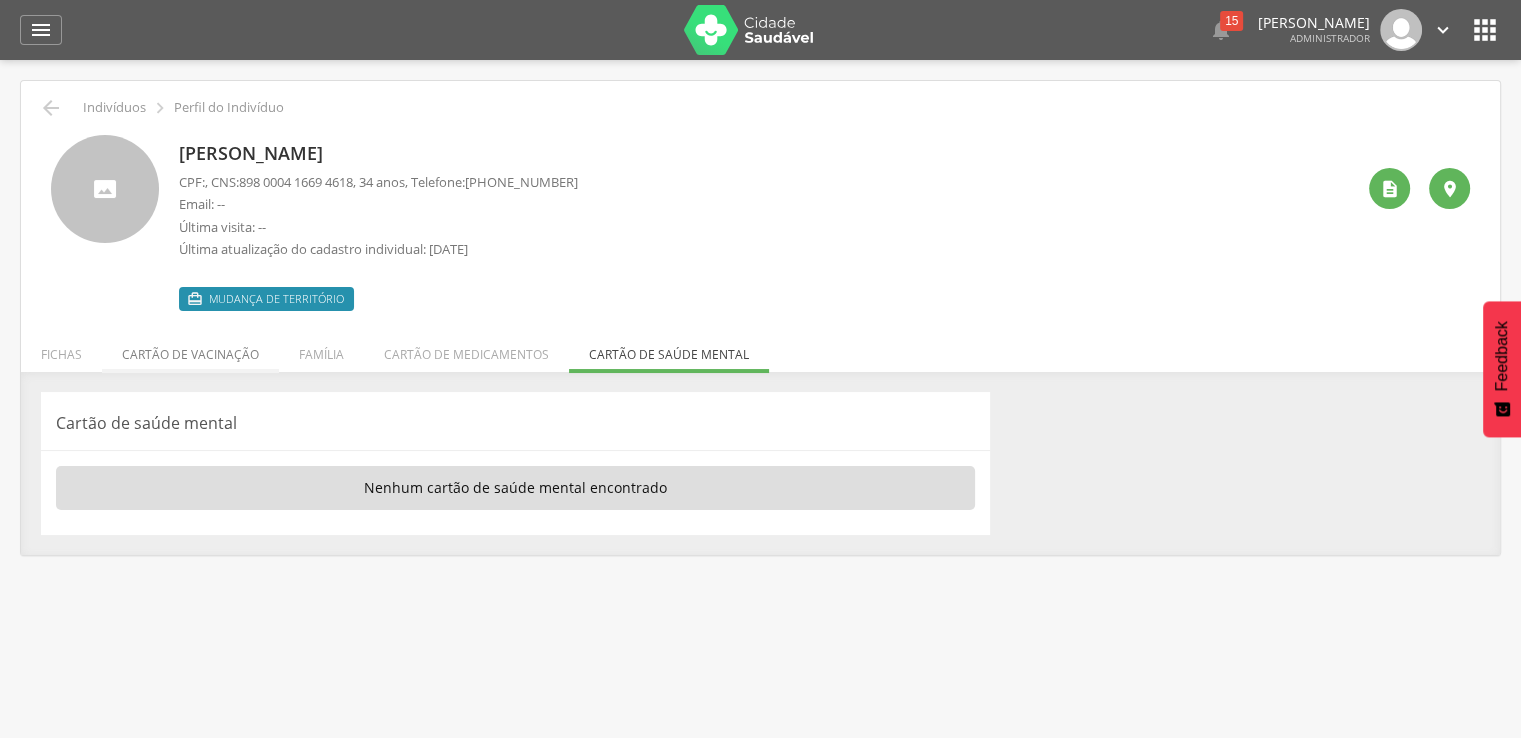 click on "Cartão de vacinação" at bounding box center [190, 349] 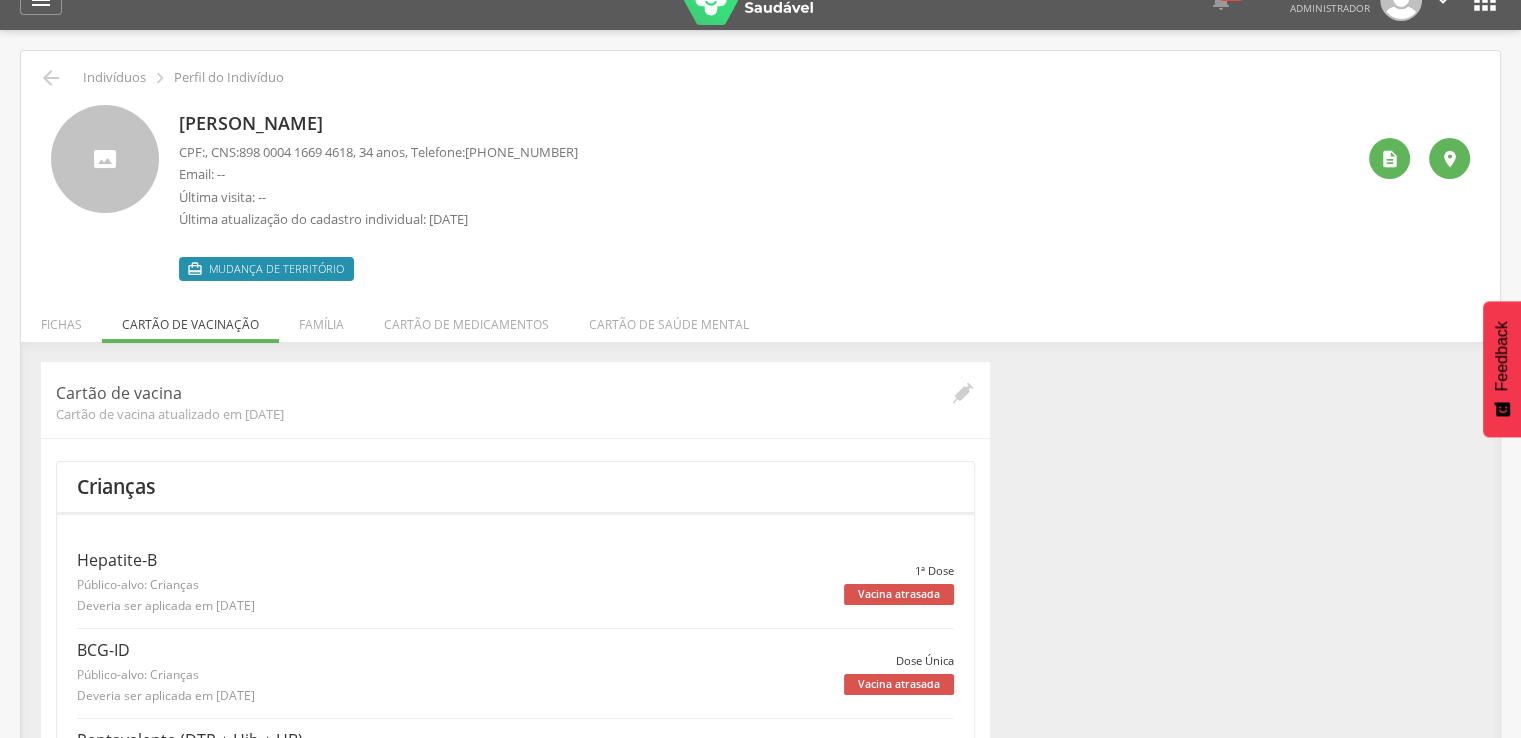 scroll, scrollTop: 0, scrollLeft: 0, axis: both 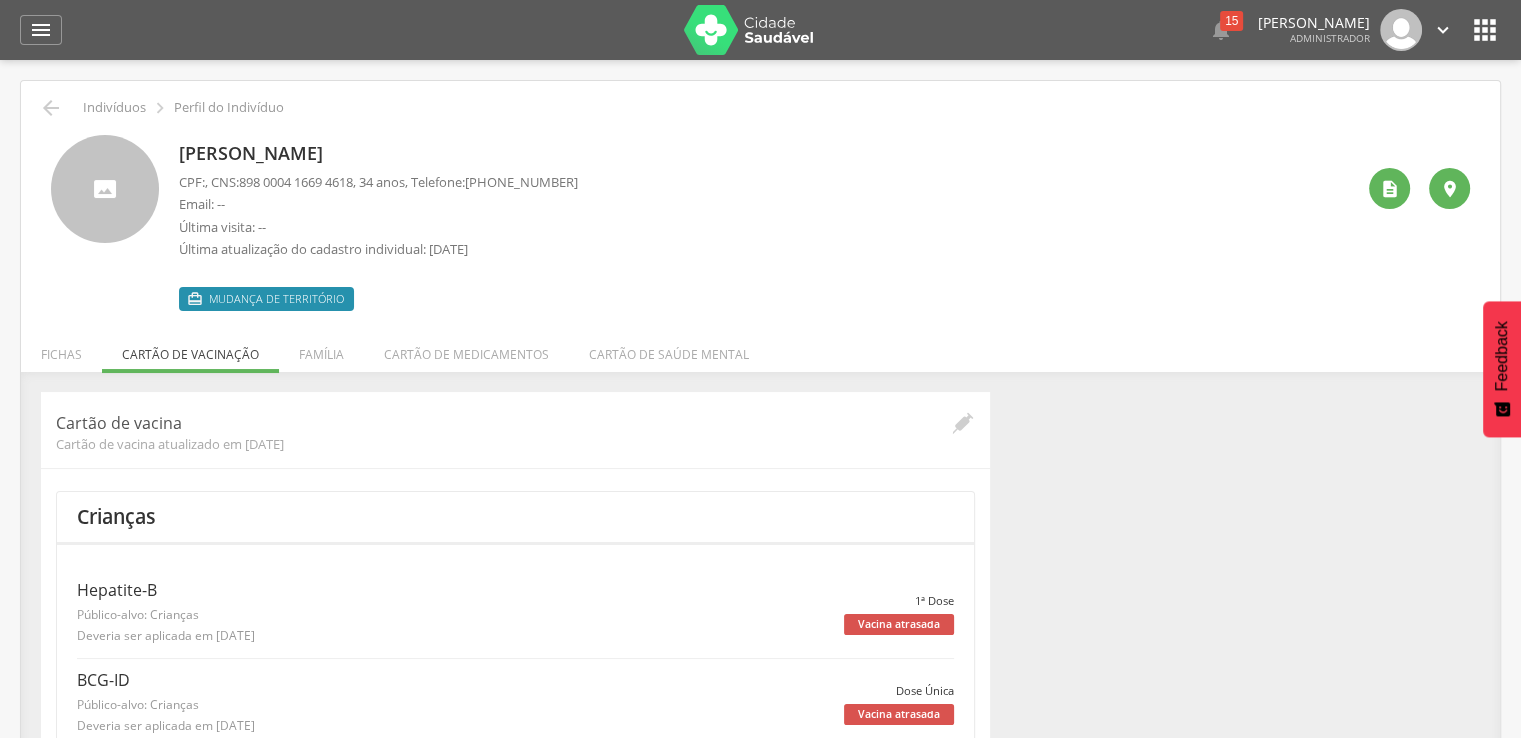 click on "CPF:  , CNS:  [PHONE_NUMBER] , 34 anos, Telefone:  [PHONE_NUMBER]" at bounding box center (378, 182) 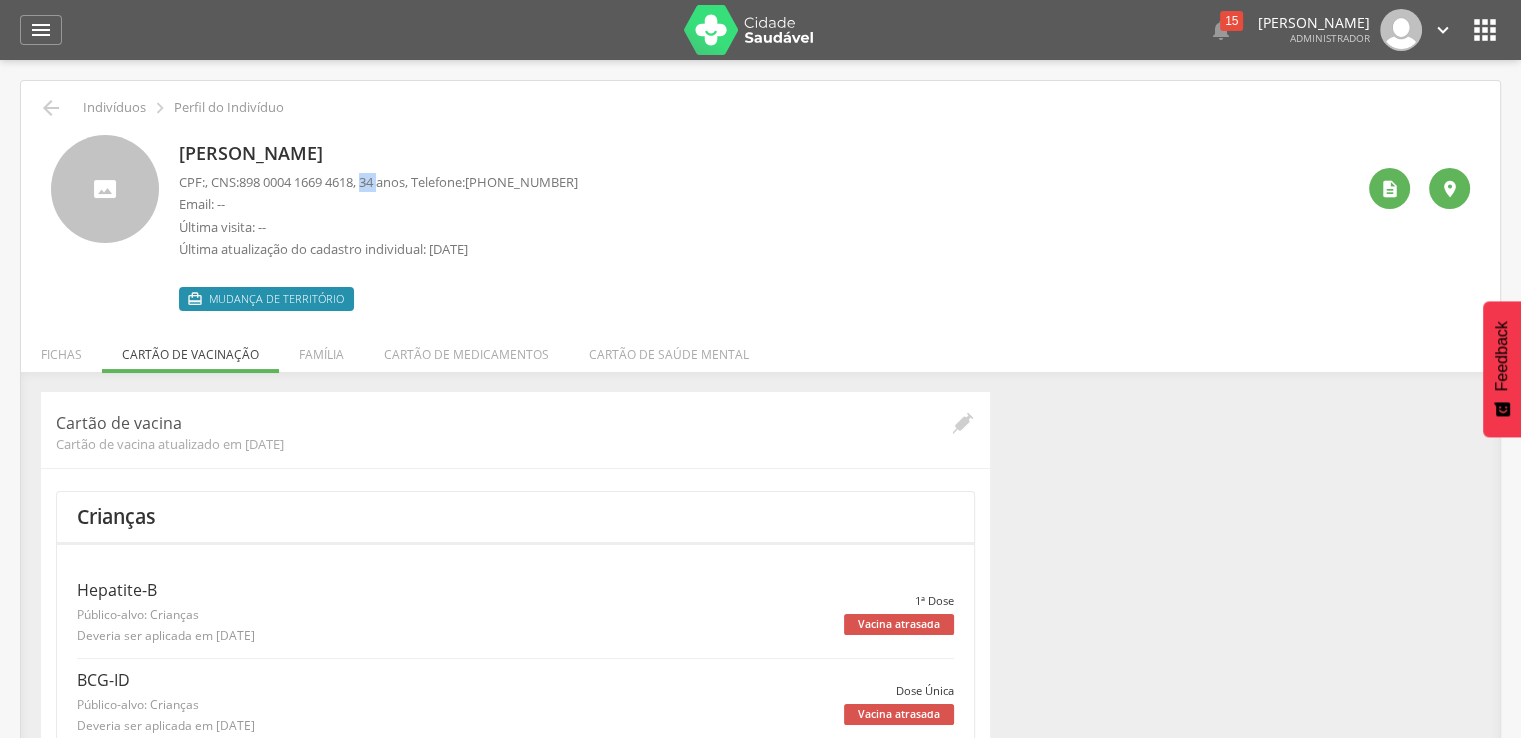 click on "CPF:  , CNS:  [PHONE_NUMBER] , 34 anos, Telefone:  [PHONE_NUMBER]" at bounding box center (378, 182) 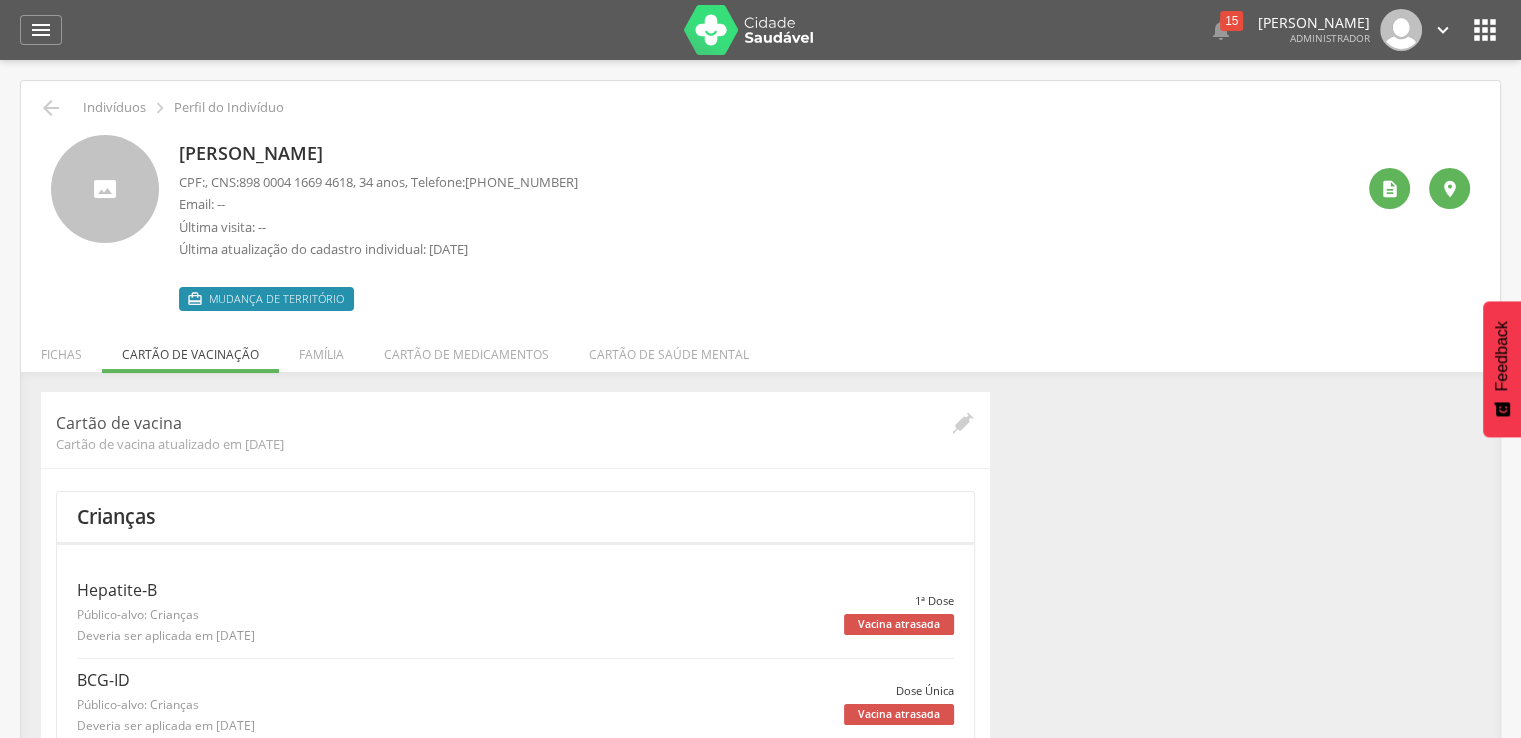drag, startPoint x: 414, startPoint y: 224, endPoint x: 419, endPoint y: 235, distance: 12.083046 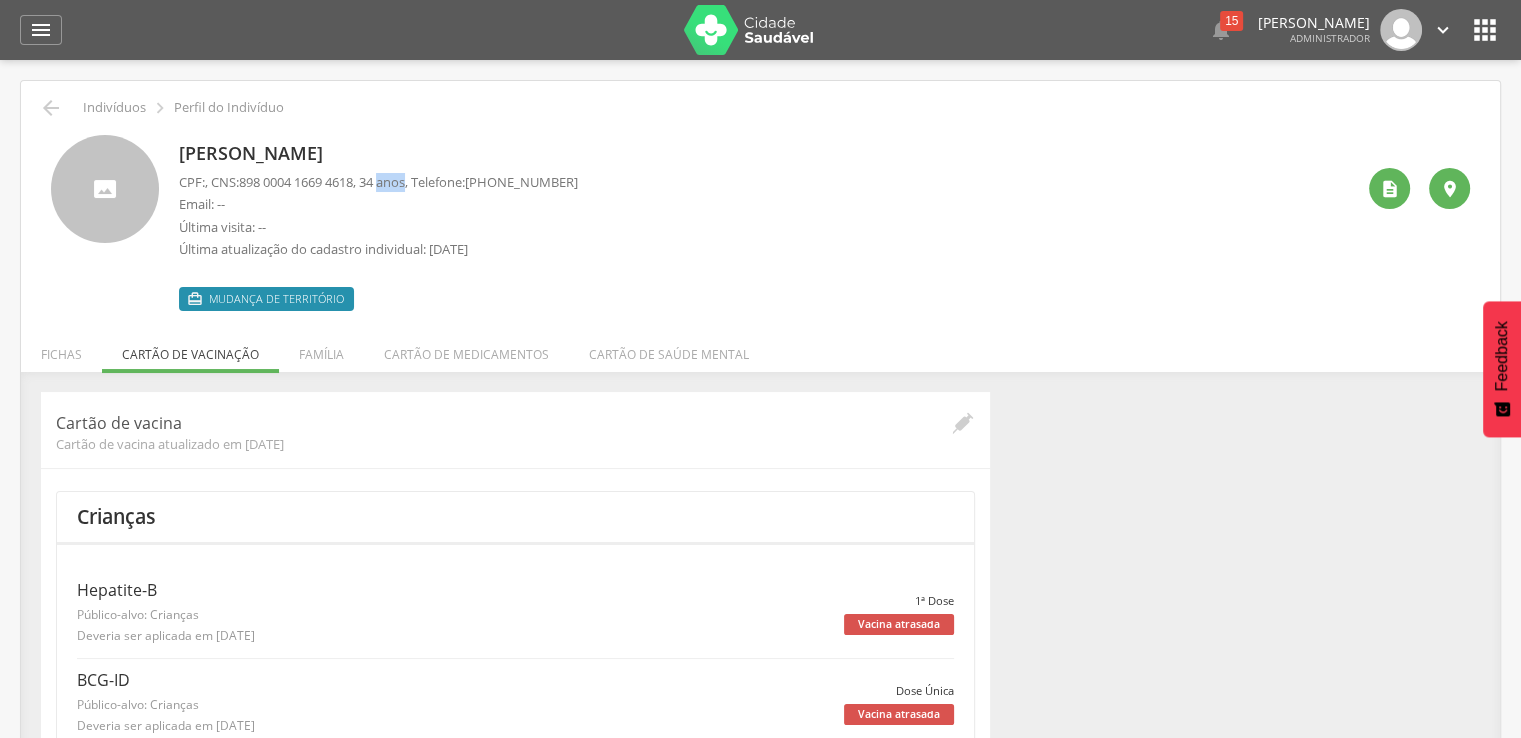 click on "CPF:  , CNS:  [PHONE_NUMBER] , 34 anos, Telefone:  [PHONE_NUMBER]" at bounding box center [378, 182] 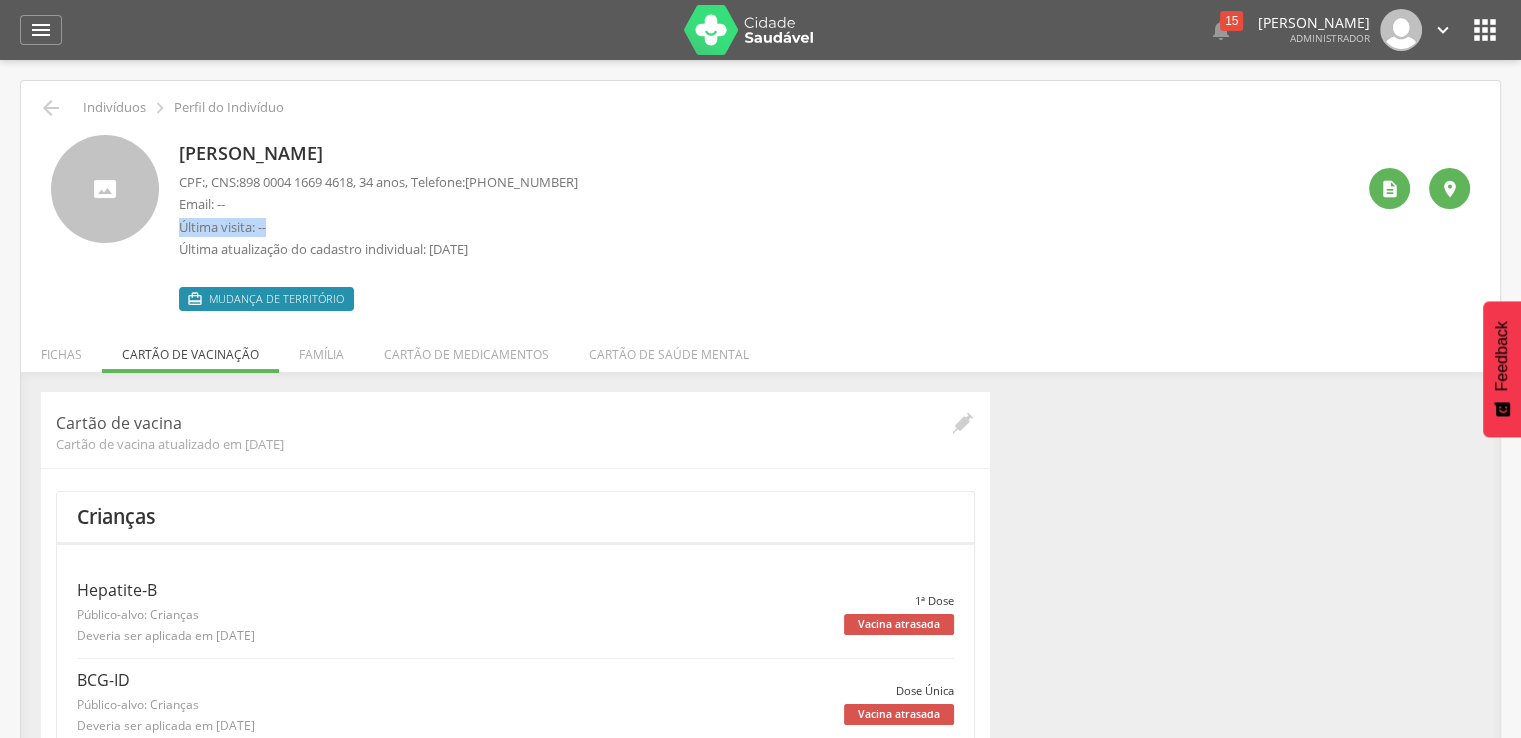 drag, startPoint x: 429, startPoint y: 217, endPoint x: 456, endPoint y: 188, distance: 39.623226 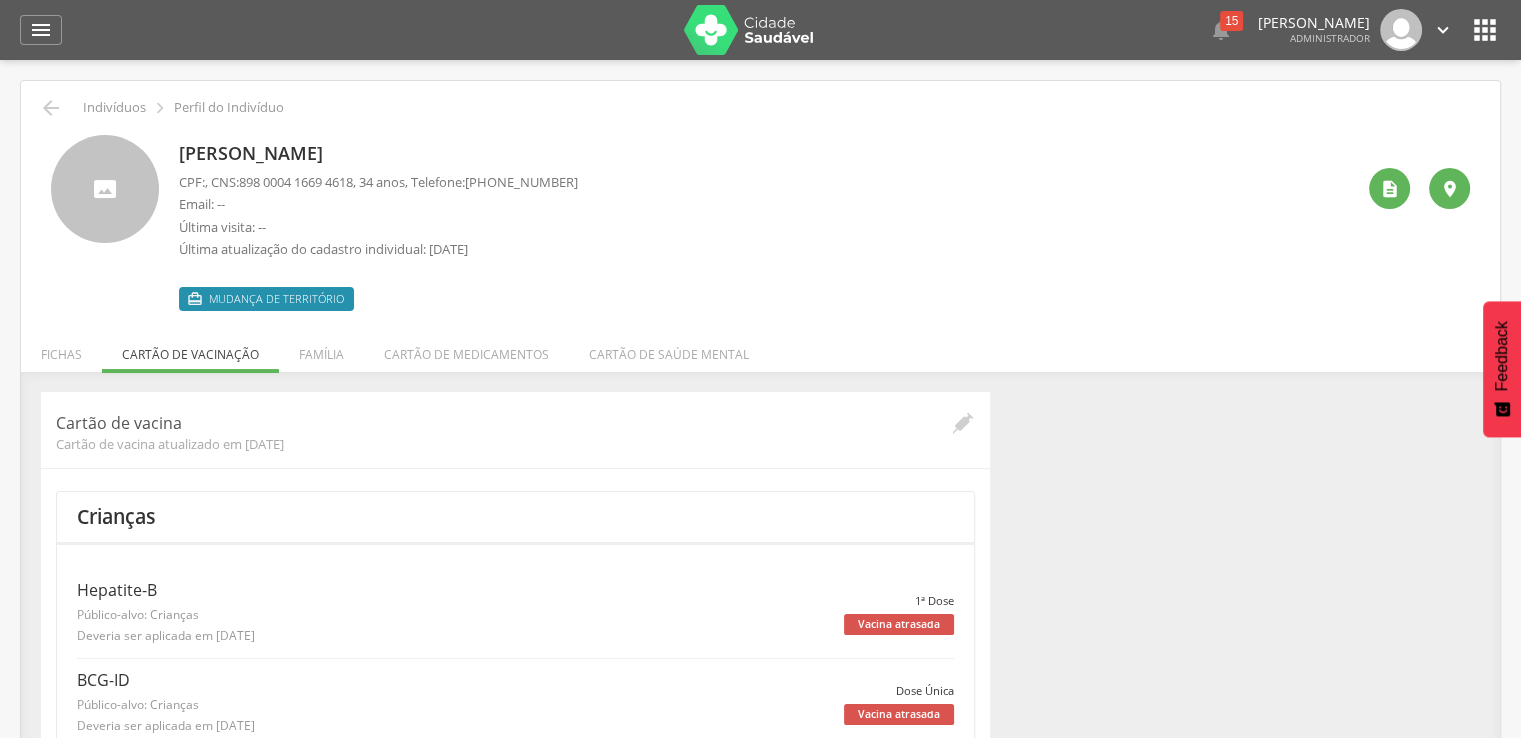 click on "Última atualização do cadastro individual: [DATE]" at bounding box center [378, 249] 